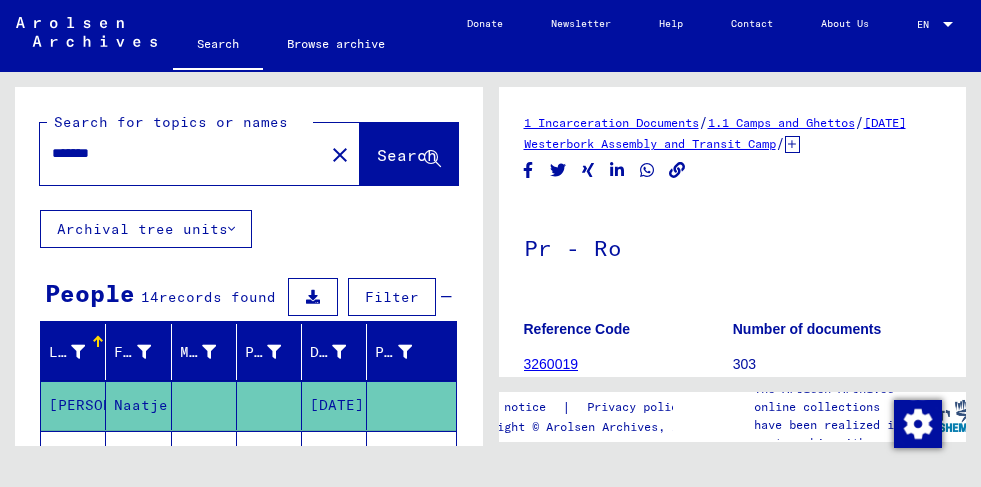 scroll, scrollTop: 0, scrollLeft: 0, axis: both 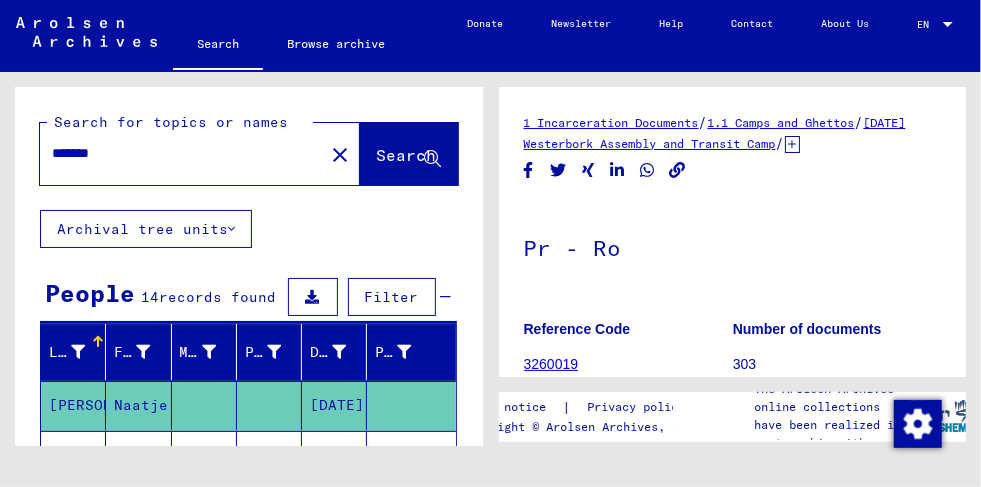 drag, startPoint x: 120, startPoint y: 160, endPoint x: 9, endPoint y: 149, distance: 111.54372 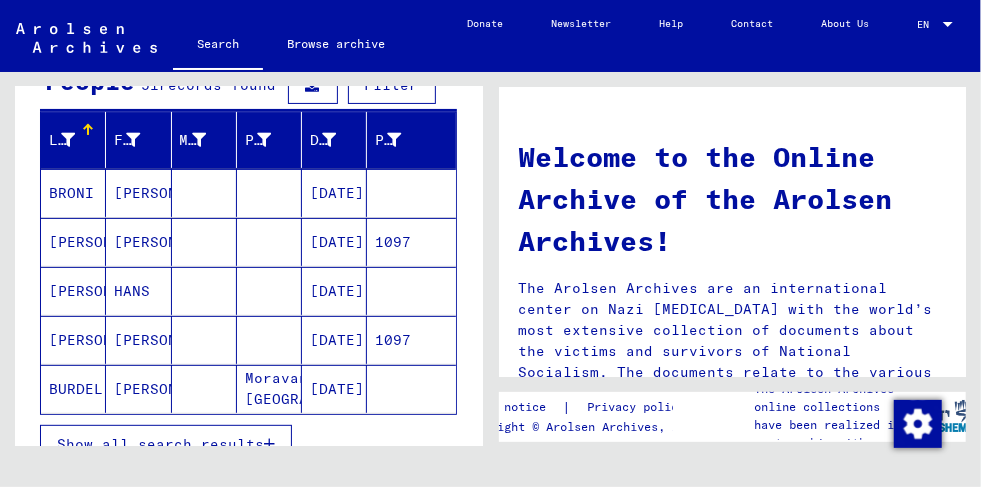scroll, scrollTop: 282, scrollLeft: 0, axis: vertical 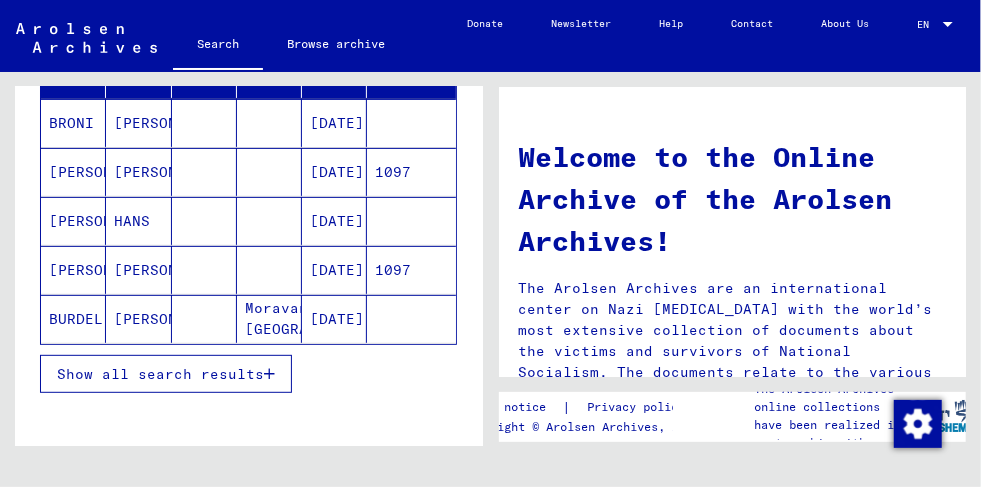 click on "Show all search results" at bounding box center [160, 374] 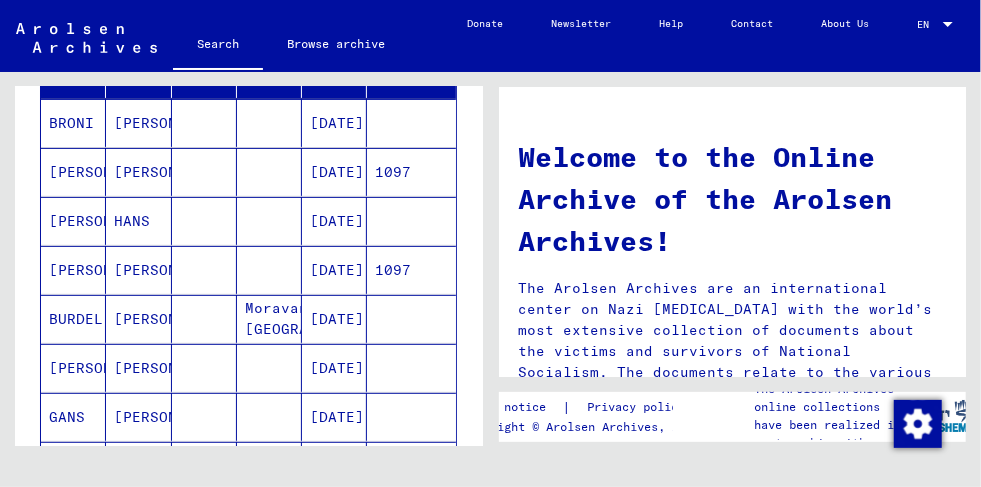 scroll, scrollTop: 0, scrollLeft: 0, axis: both 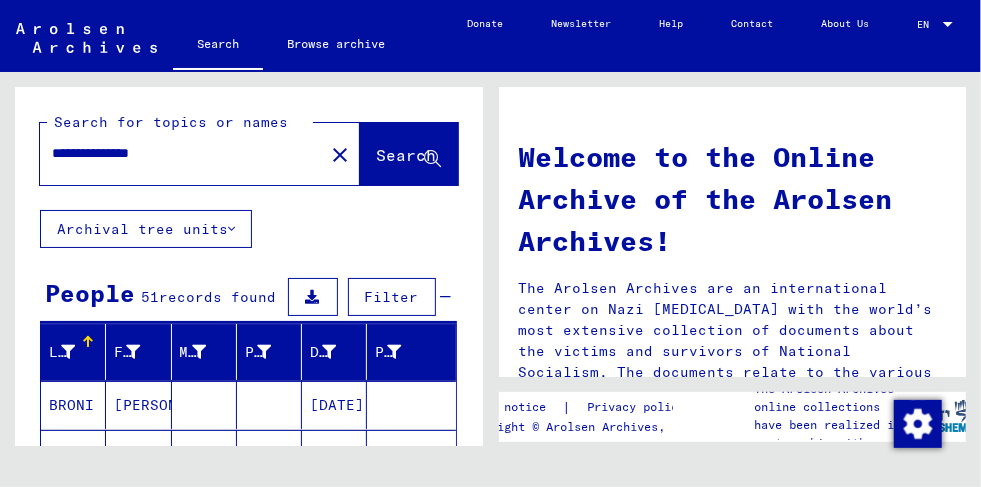 click on "**********" at bounding box center [176, 153] 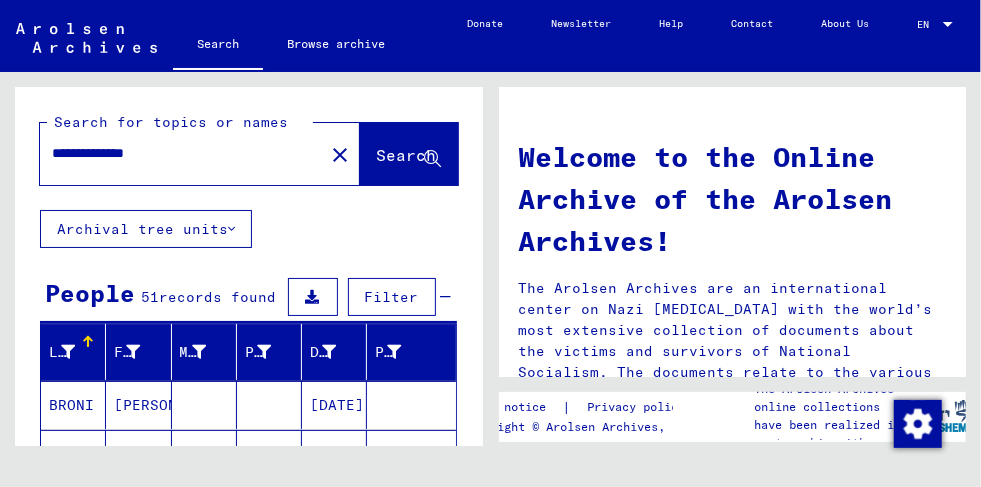 type on "**********" 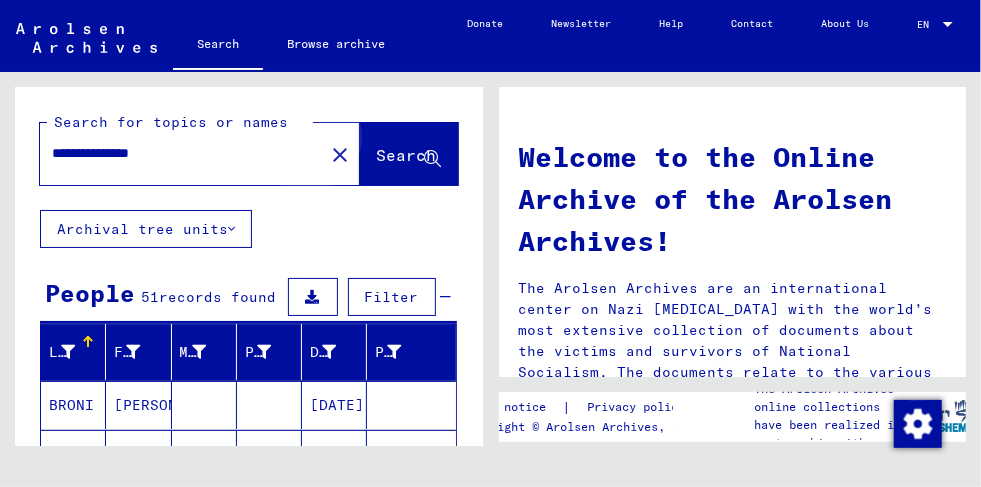 click on "Search" 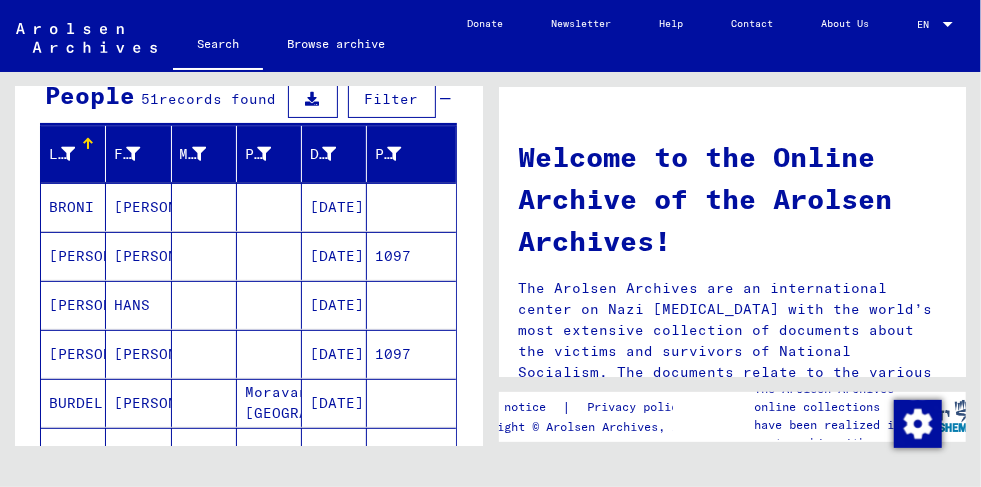 scroll, scrollTop: 564, scrollLeft: 0, axis: vertical 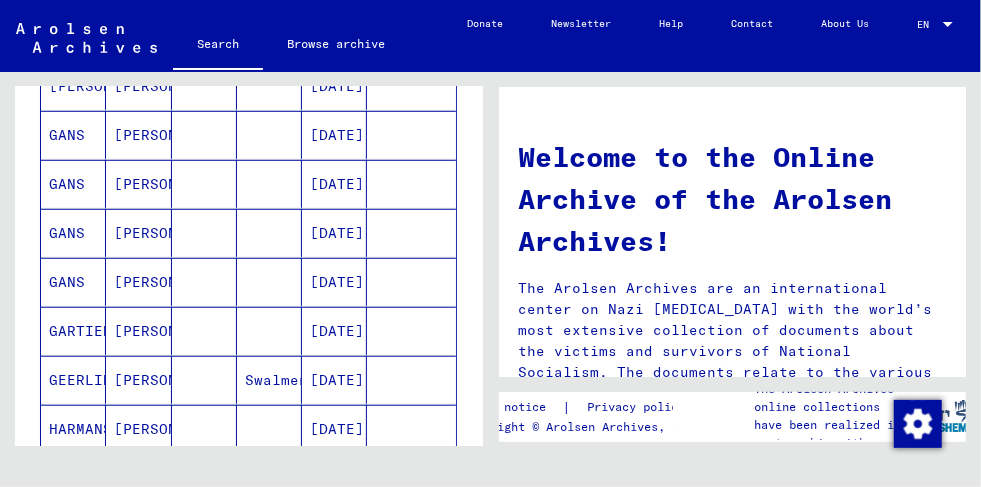 click on "GANS" at bounding box center (73, 331) 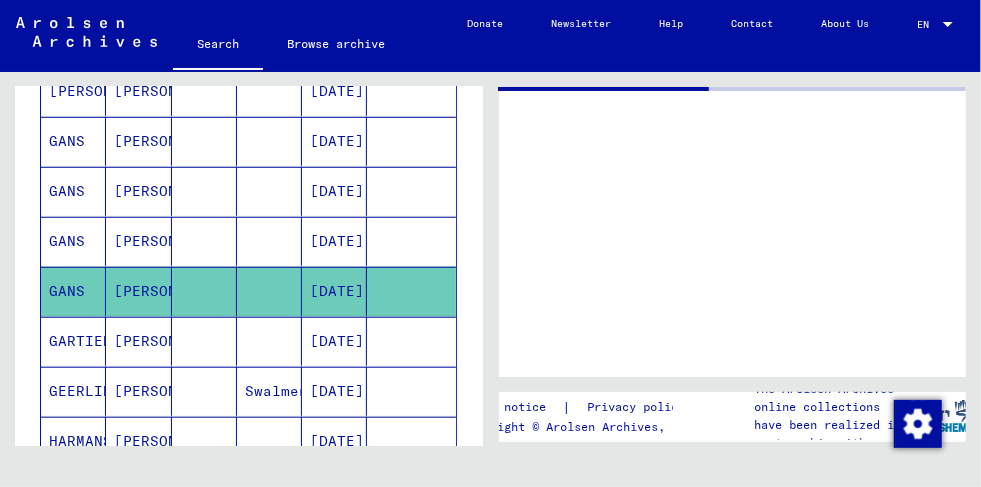 scroll, scrollTop: 568, scrollLeft: 0, axis: vertical 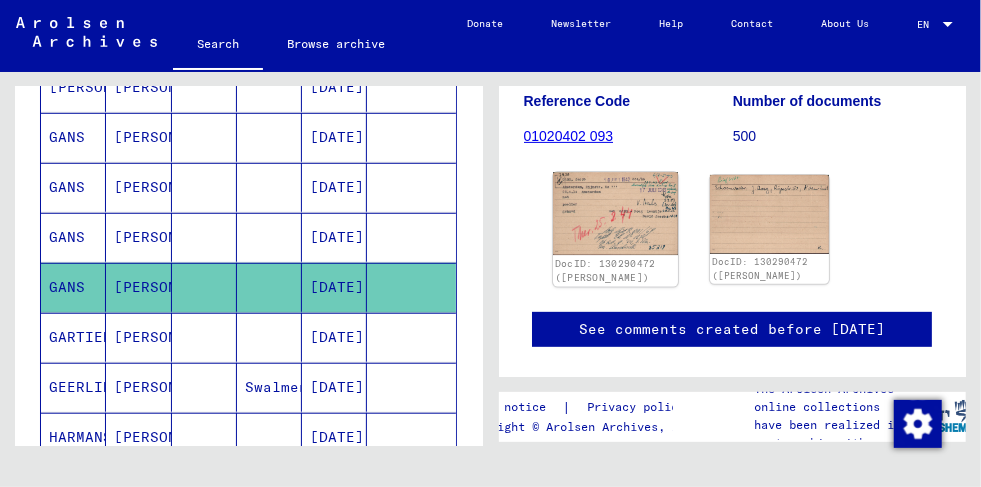 click 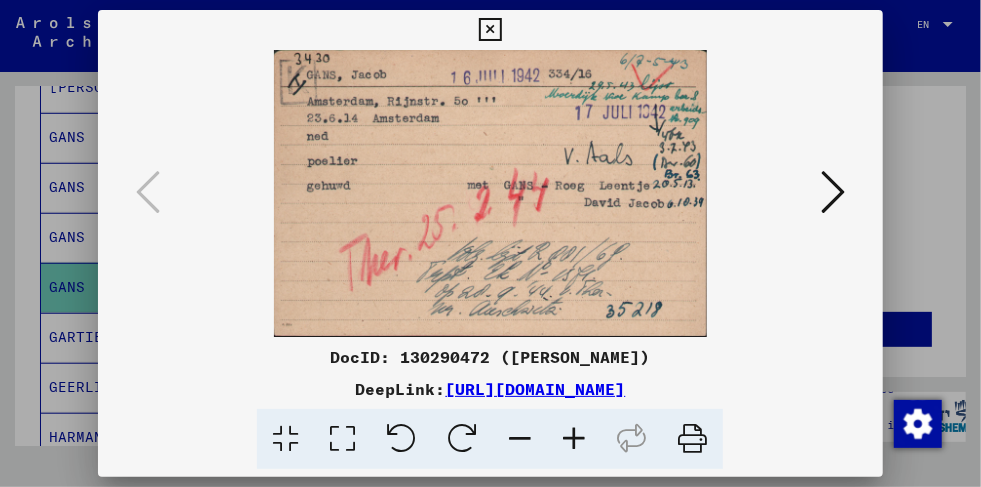 type 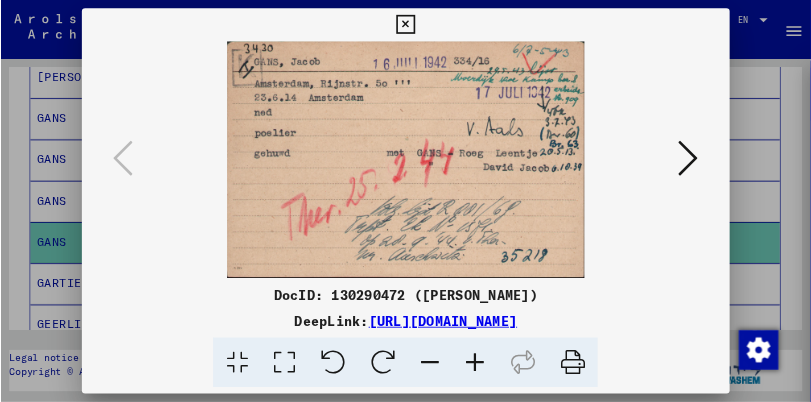 scroll, scrollTop: 593, scrollLeft: 0, axis: vertical 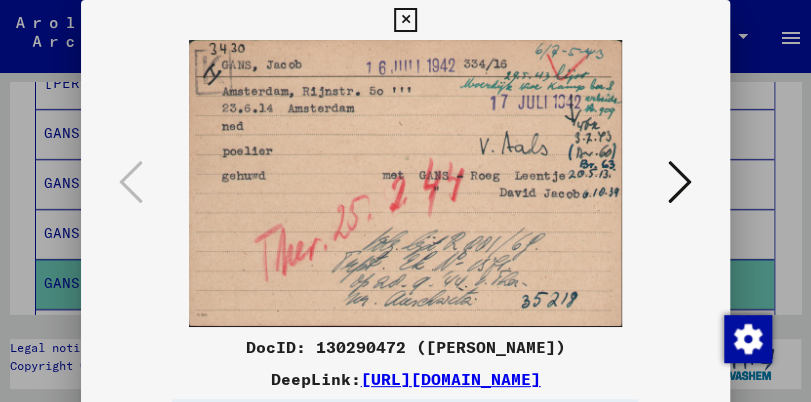 click at bounding box center (680, 182) 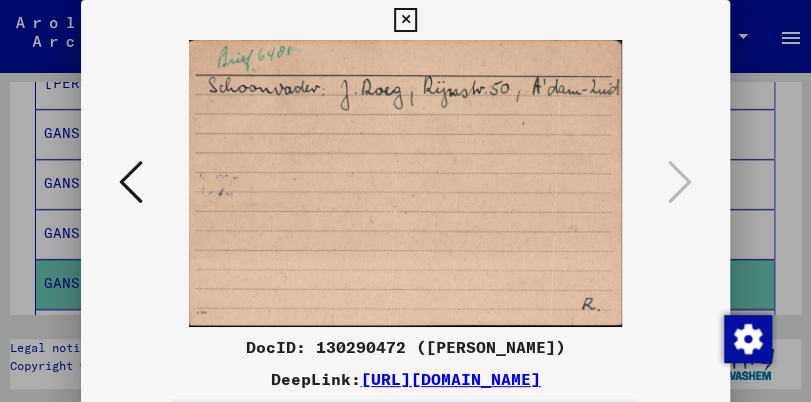 click at bounding box center [405, 20] 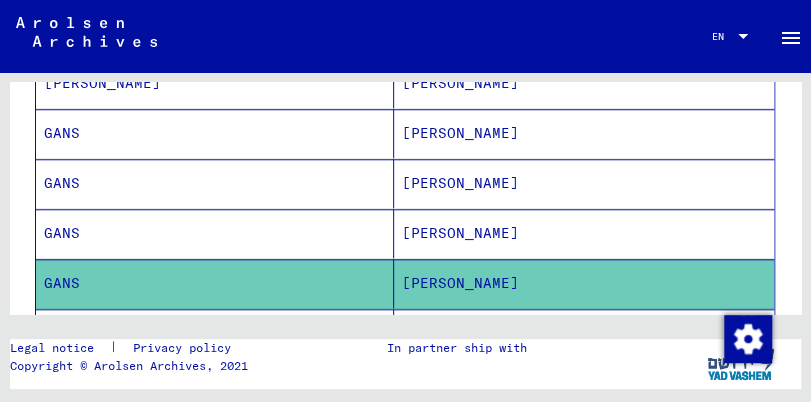 click on "GANS" at bounding box center [215, 283] 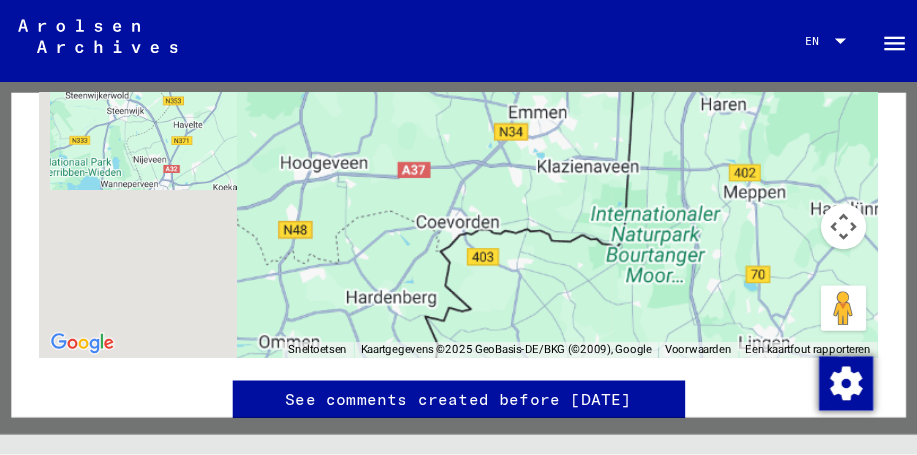 scroll, scrollTop: 1034, scrollLeft: 0, axis: vertical 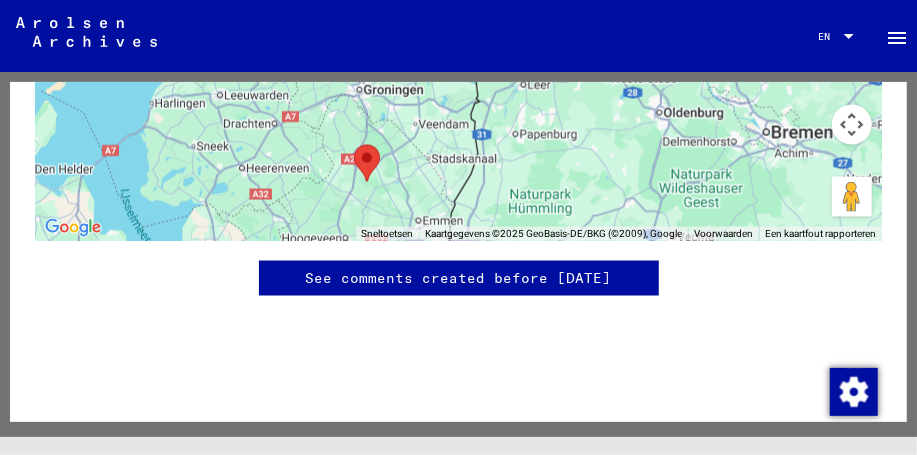 drag, startPoint x: 350, startPoint y: 371, endPoint x: 371, endPoint y: 444, distance: 75.96052 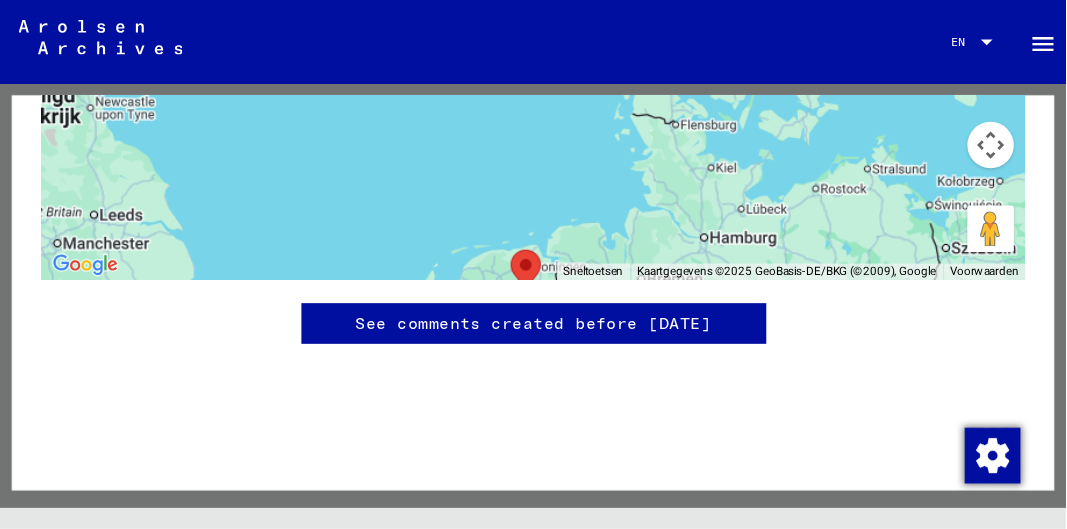 scroll, scrollTop: 0, scrollLeft: 0, axis: both 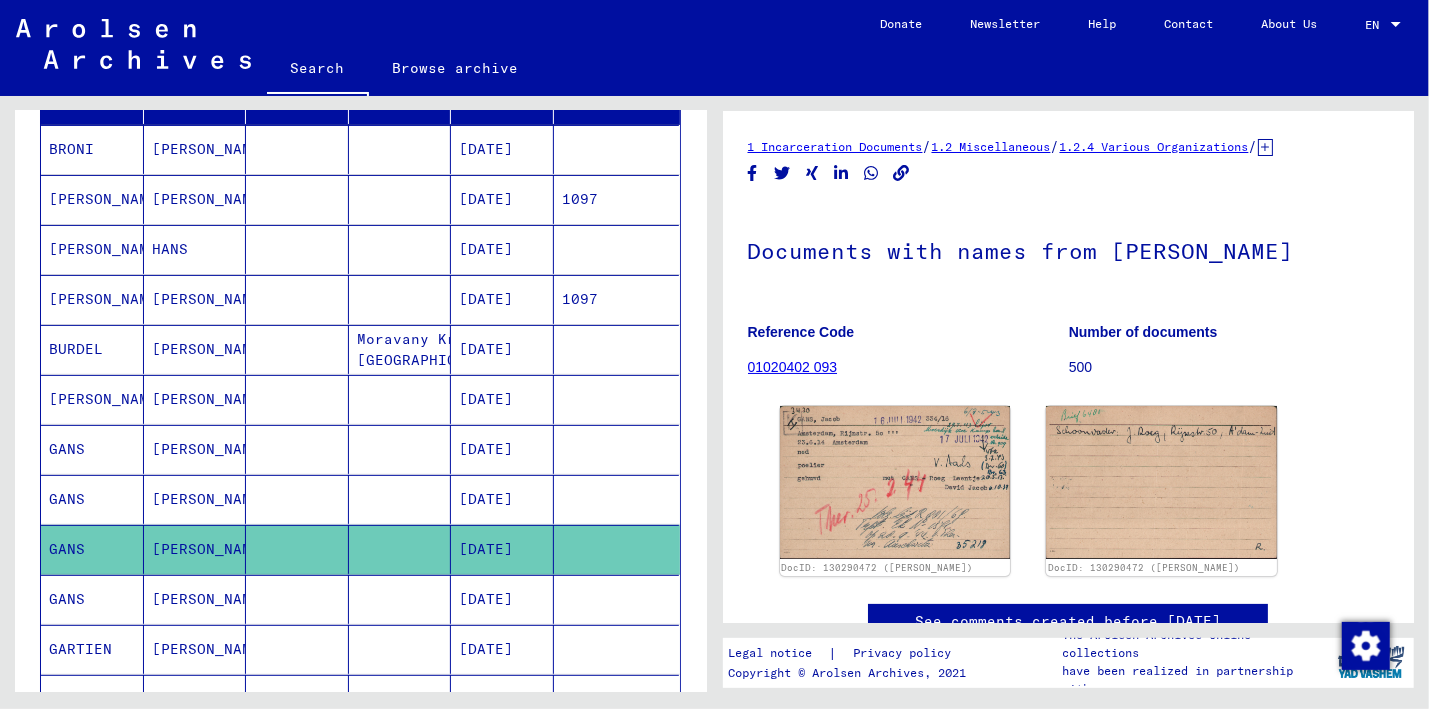 click 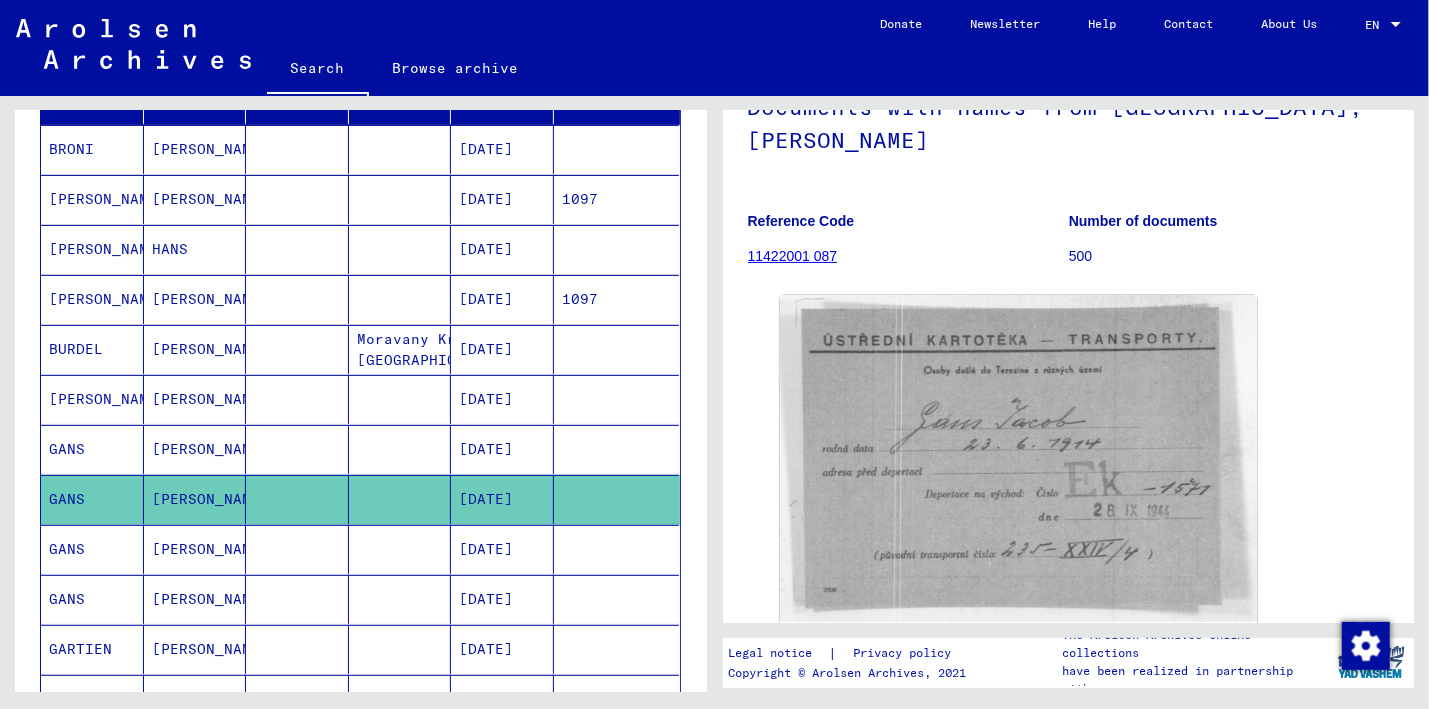 scroll, scrollTop: 286, scrollLeft: 0, axis: vertical 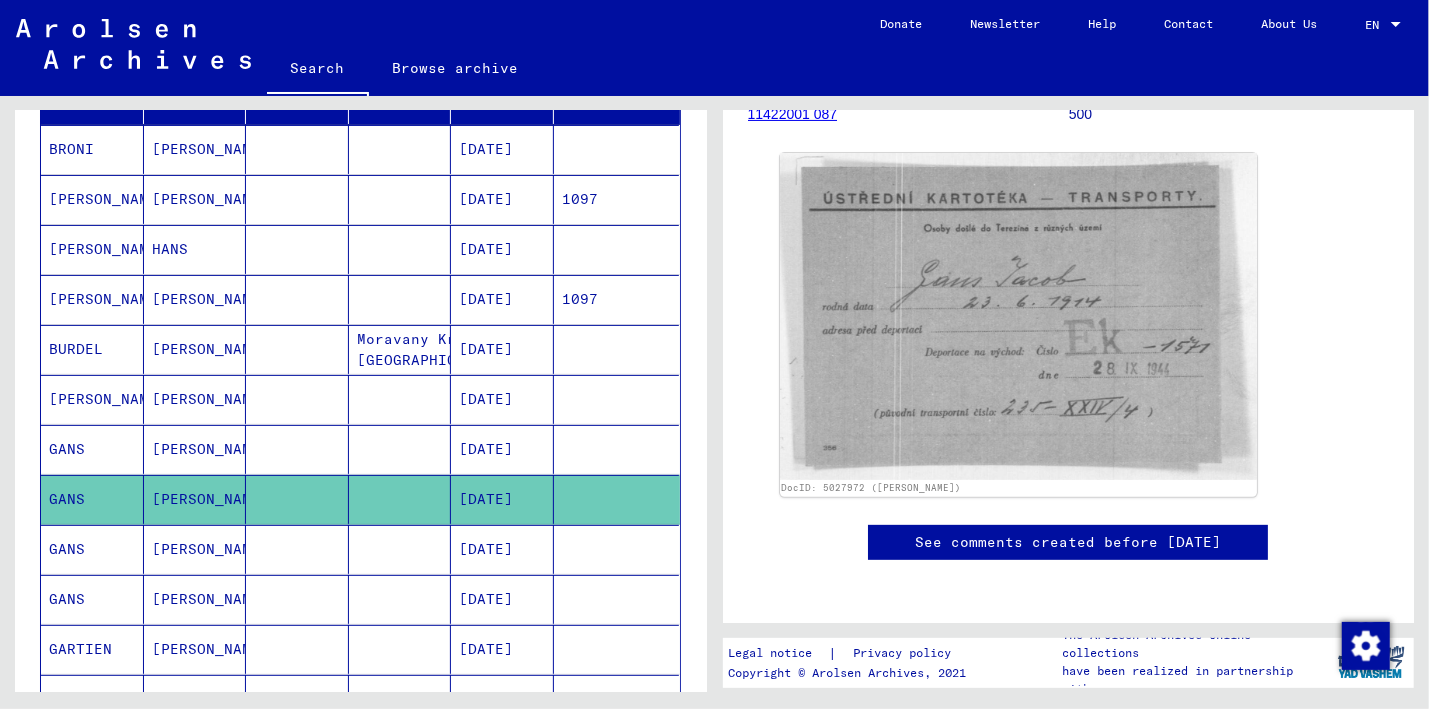 click on "GANS" at bounding box center [92, 499] 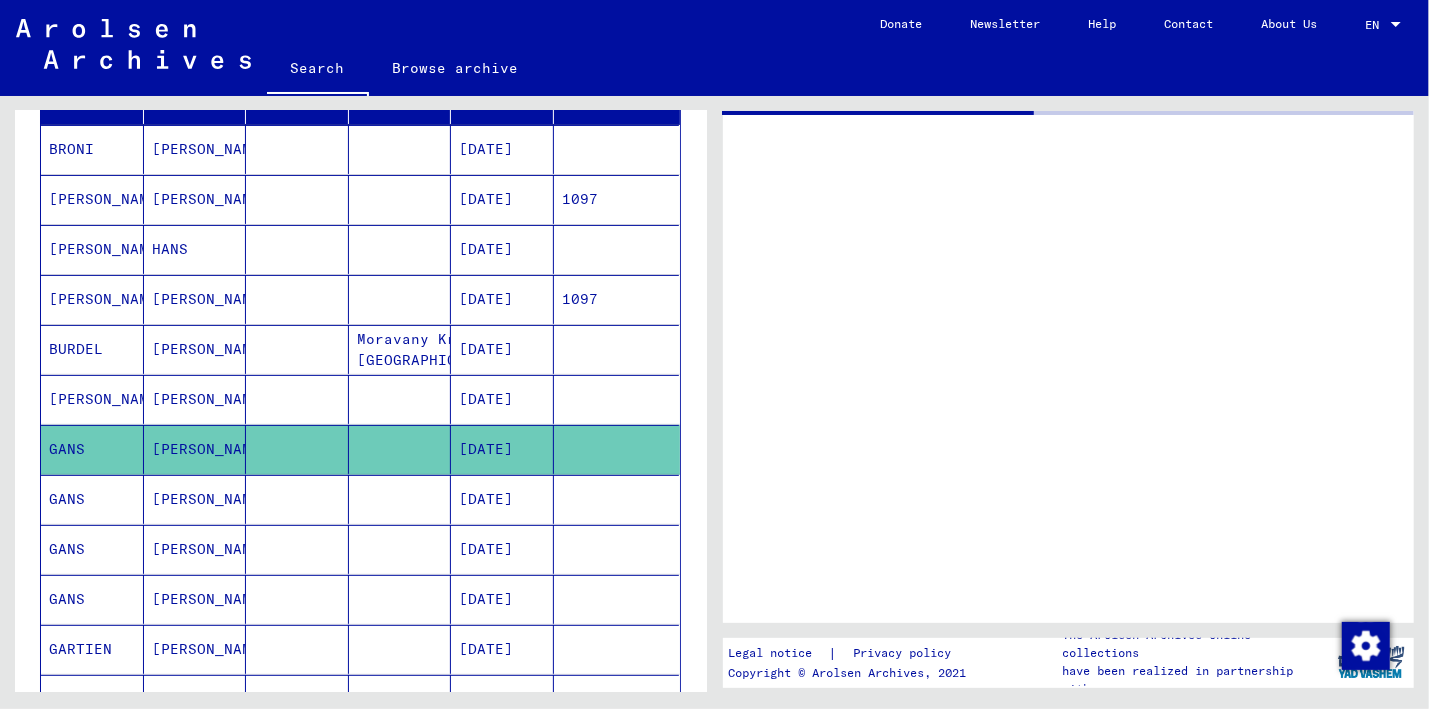 scroll, scrollTop: 0, scrollLeft: 0, axis: both 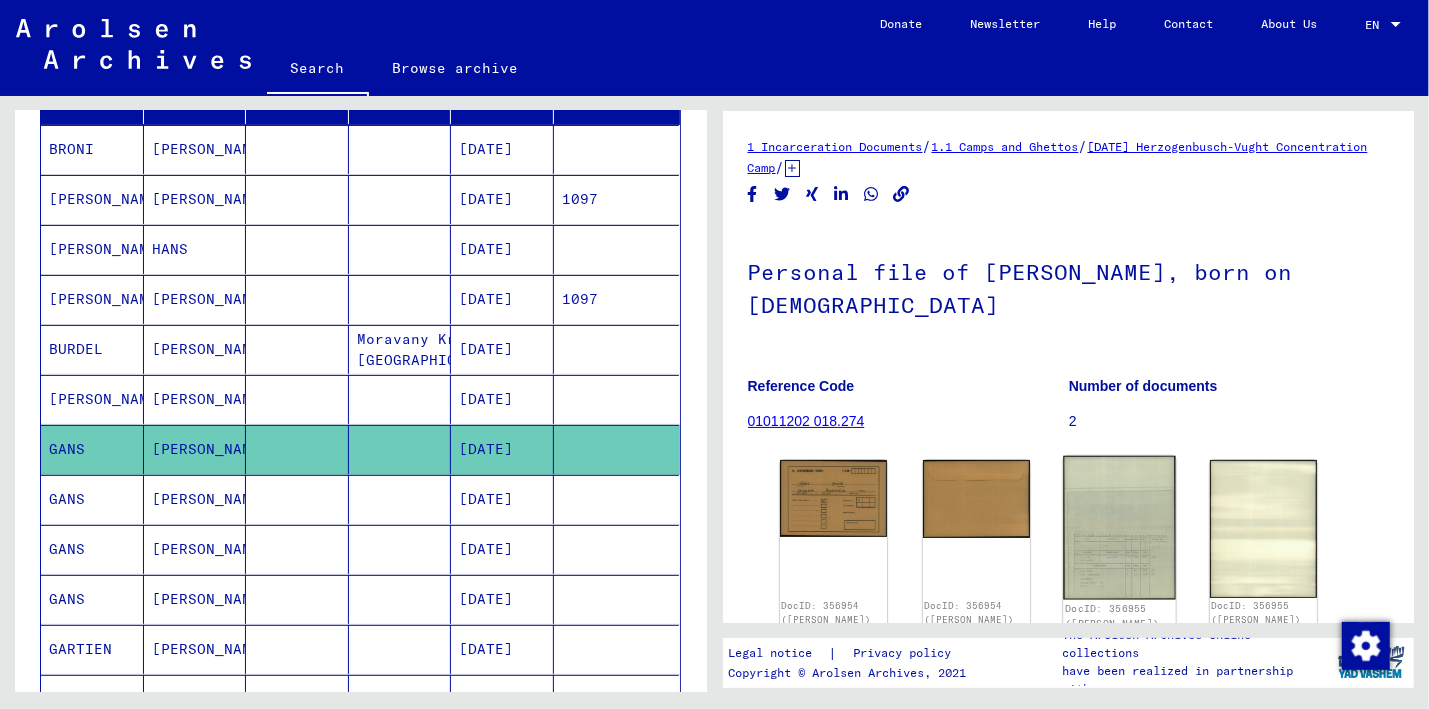 click 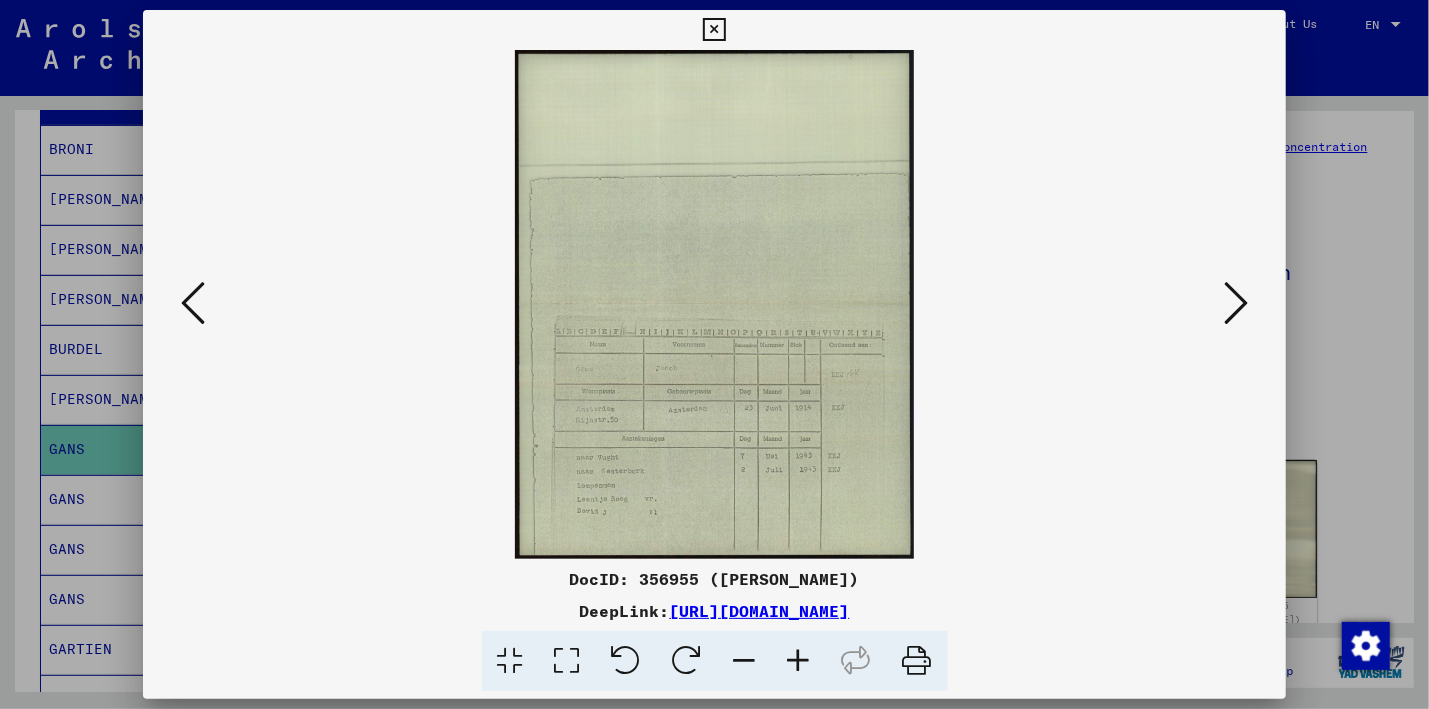 click at bounding box center (714, 30) 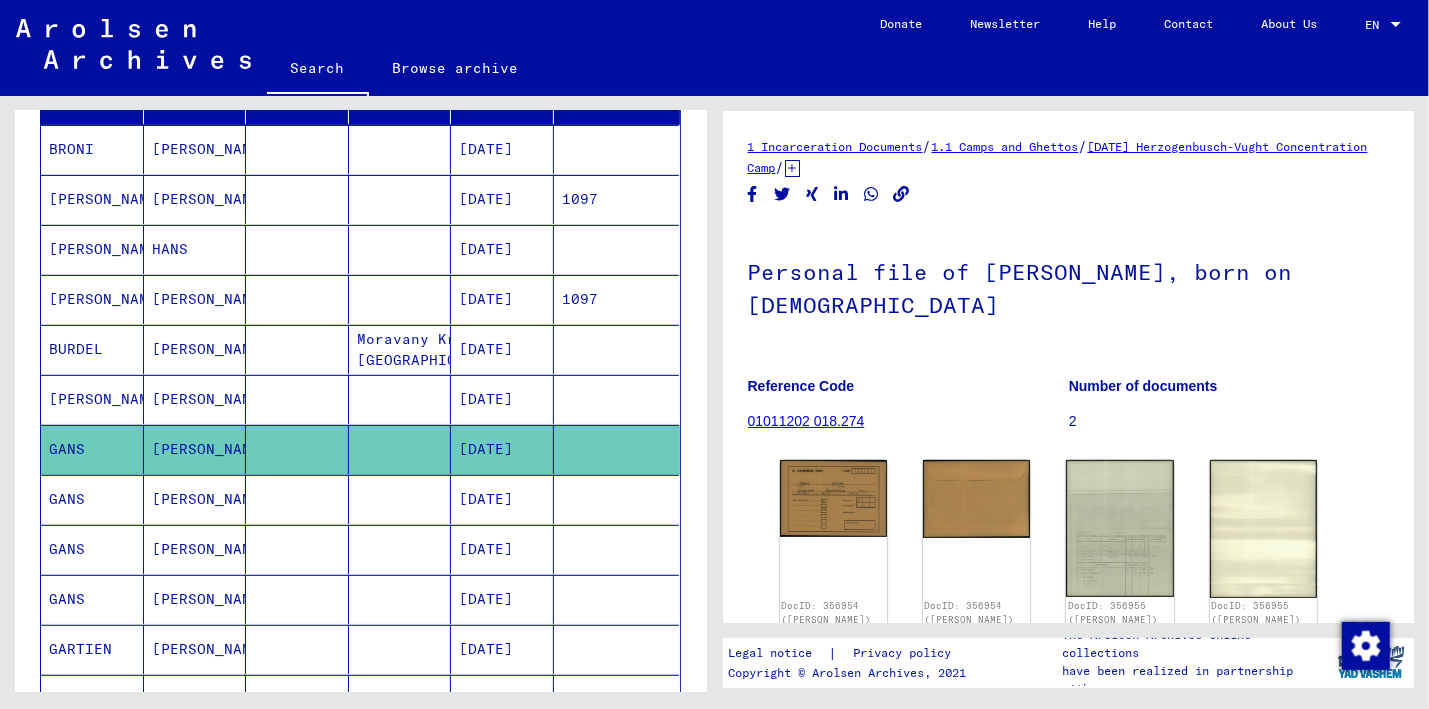 click on "GANS" at bounding box center [92, 549] 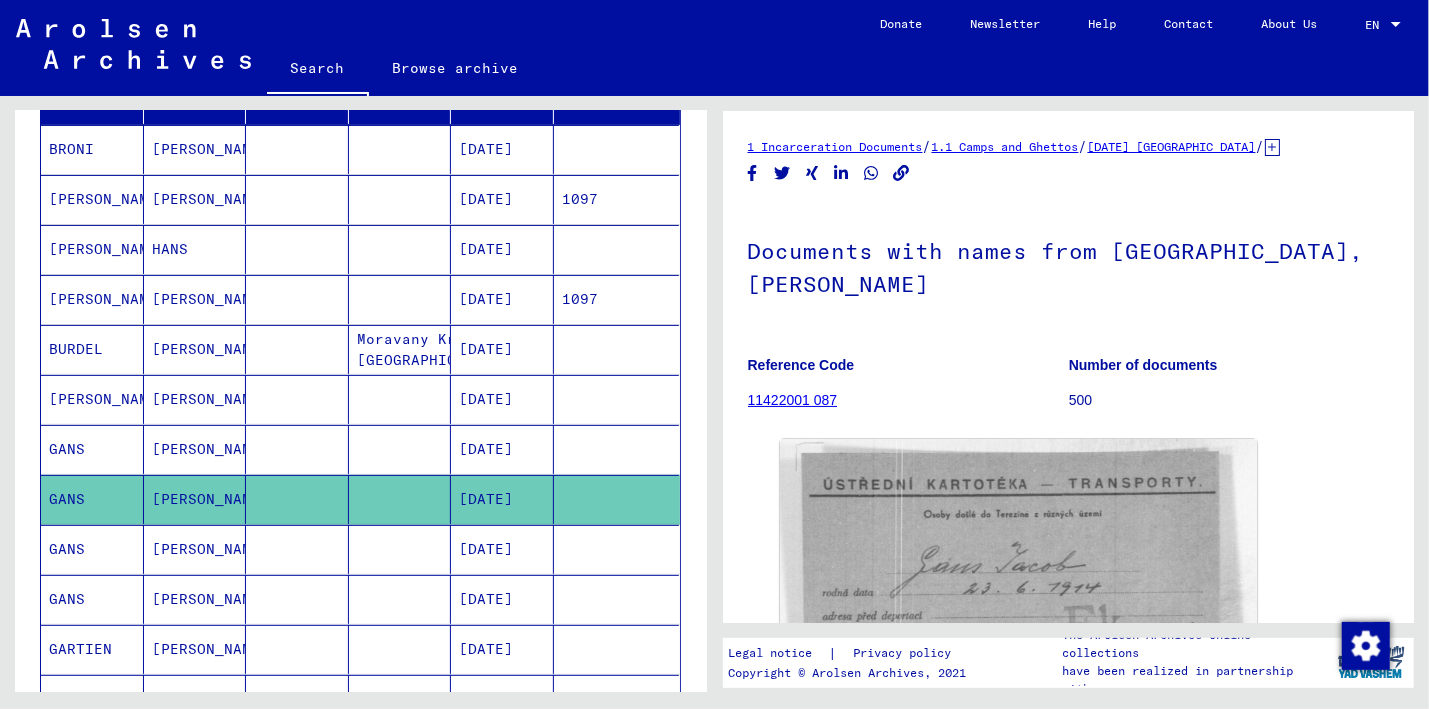 click on "GANS" at bounding box center (92, 649) 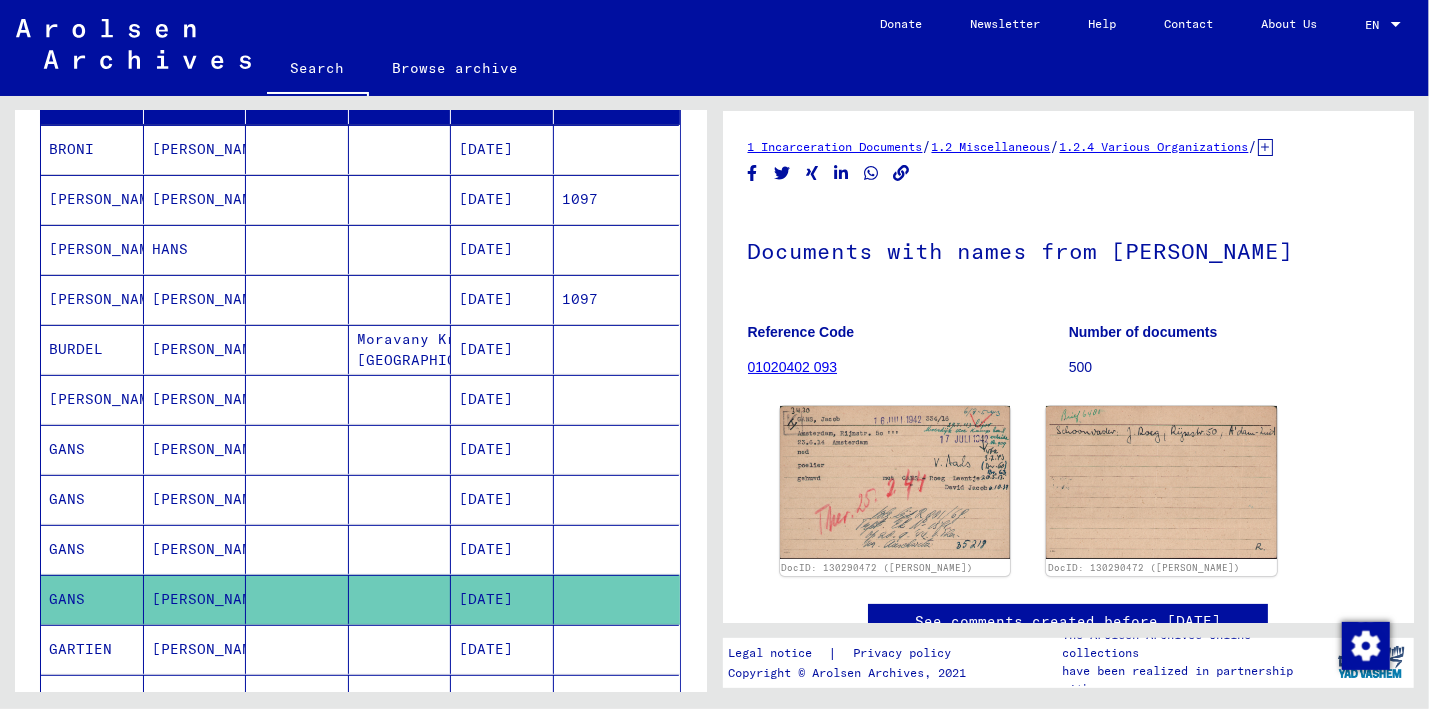 click on "GANS" at bounding box center [92, 599] 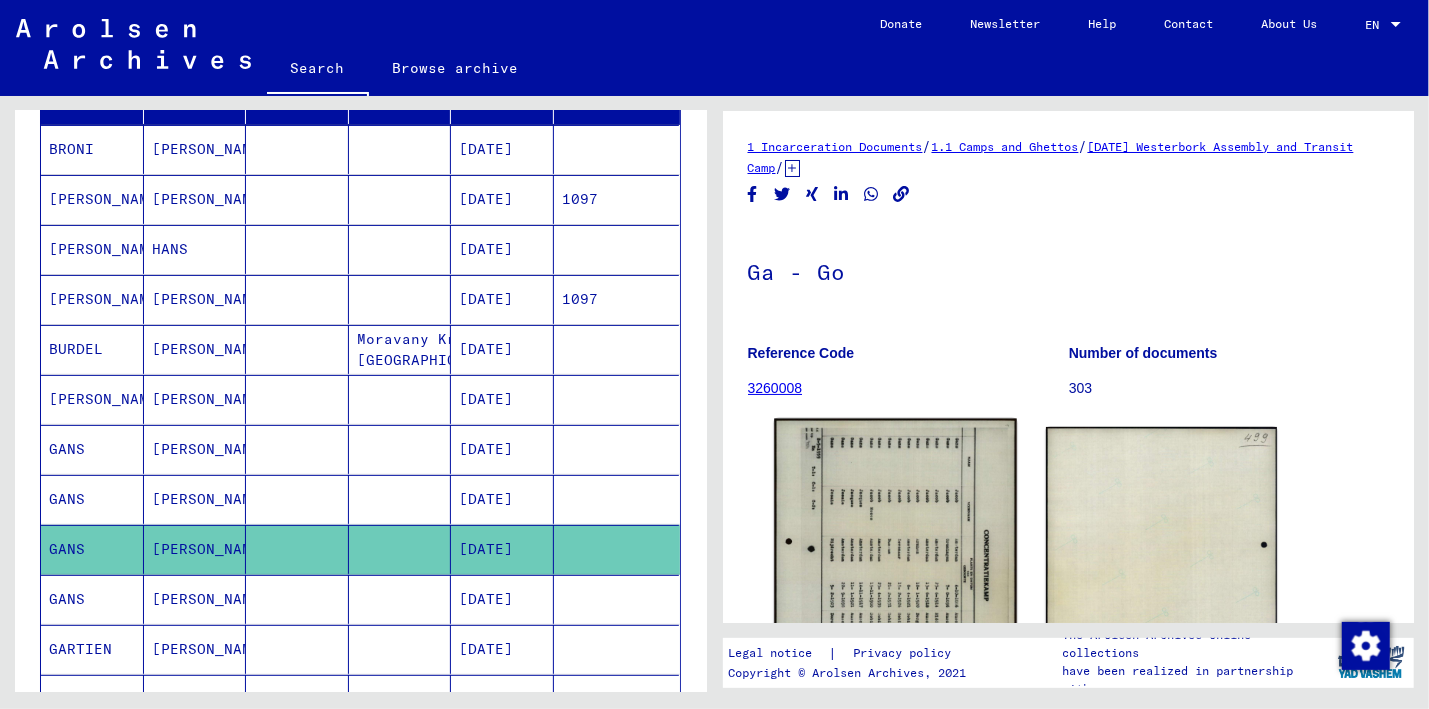 click 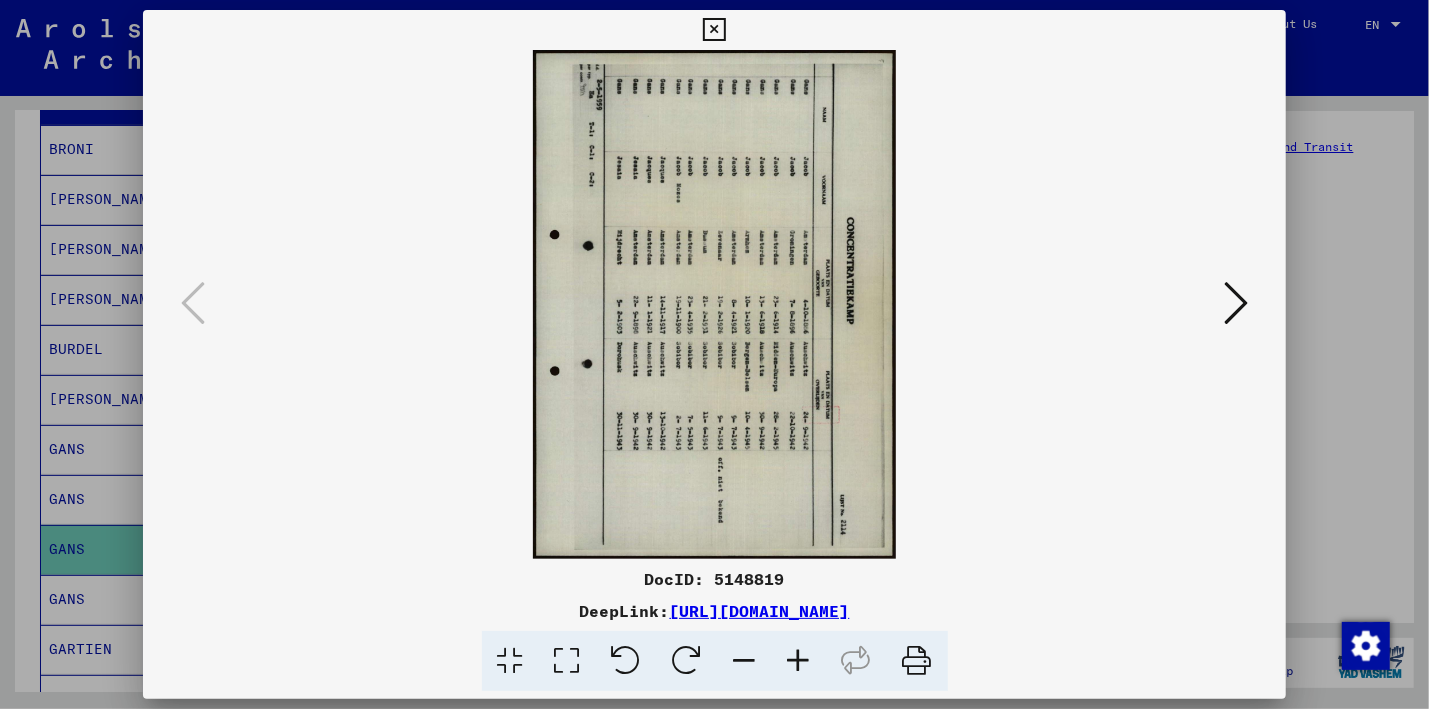 click at bounding box center (626, 661) 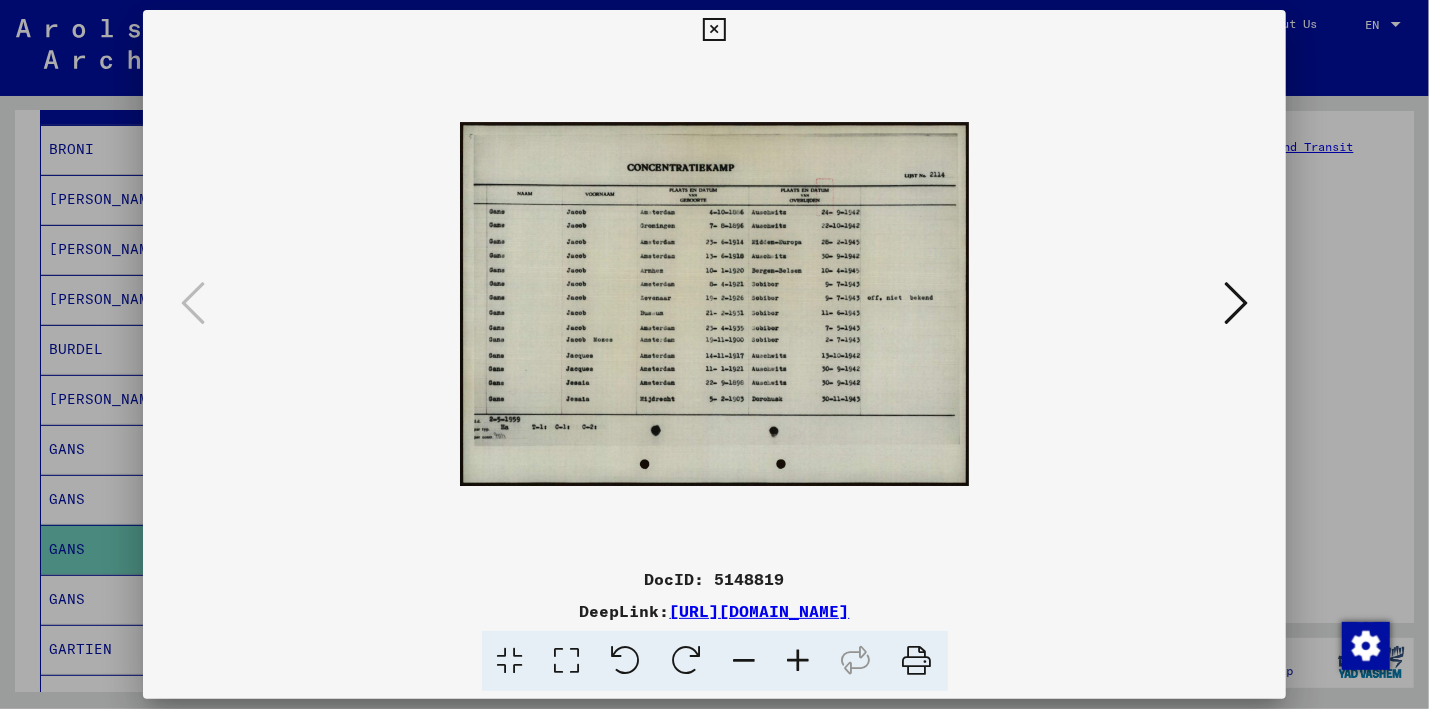 click at bounding box center (799, 661) 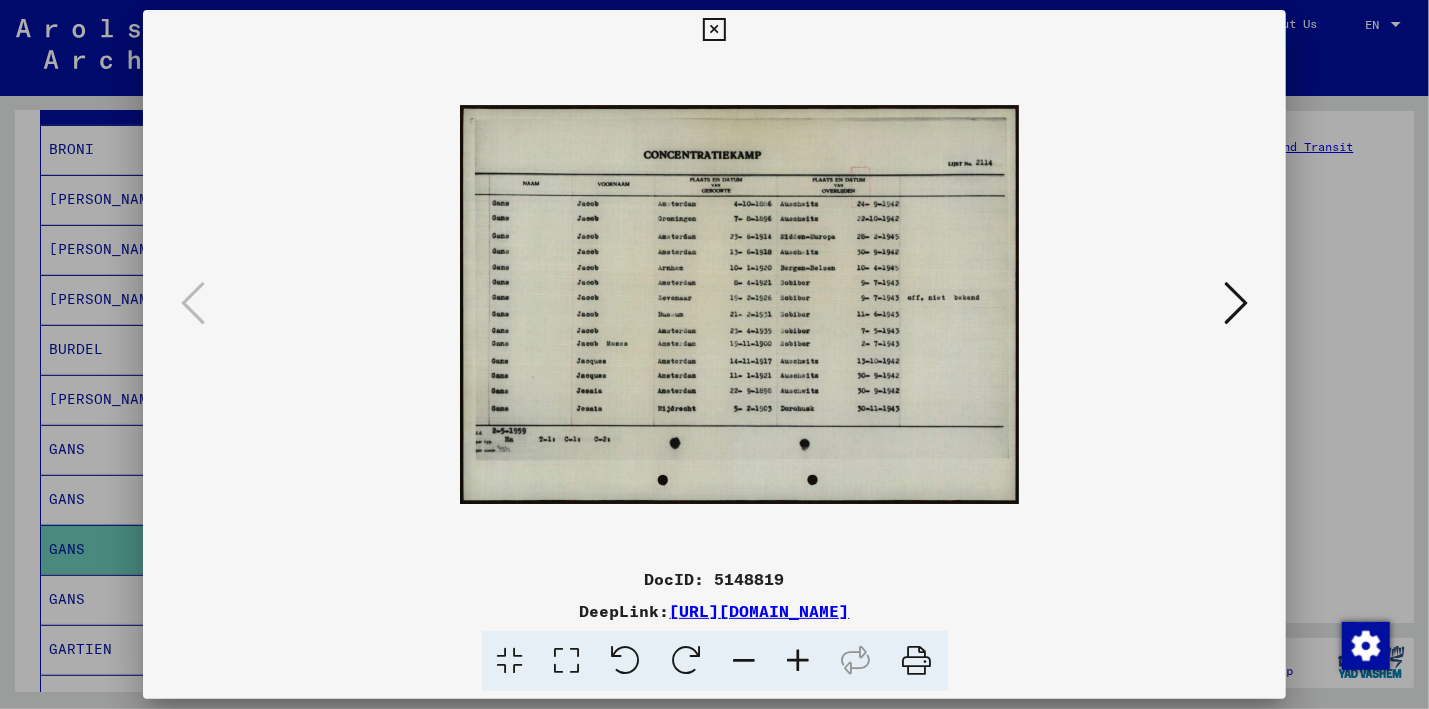 click at bounding box center (799, 661) 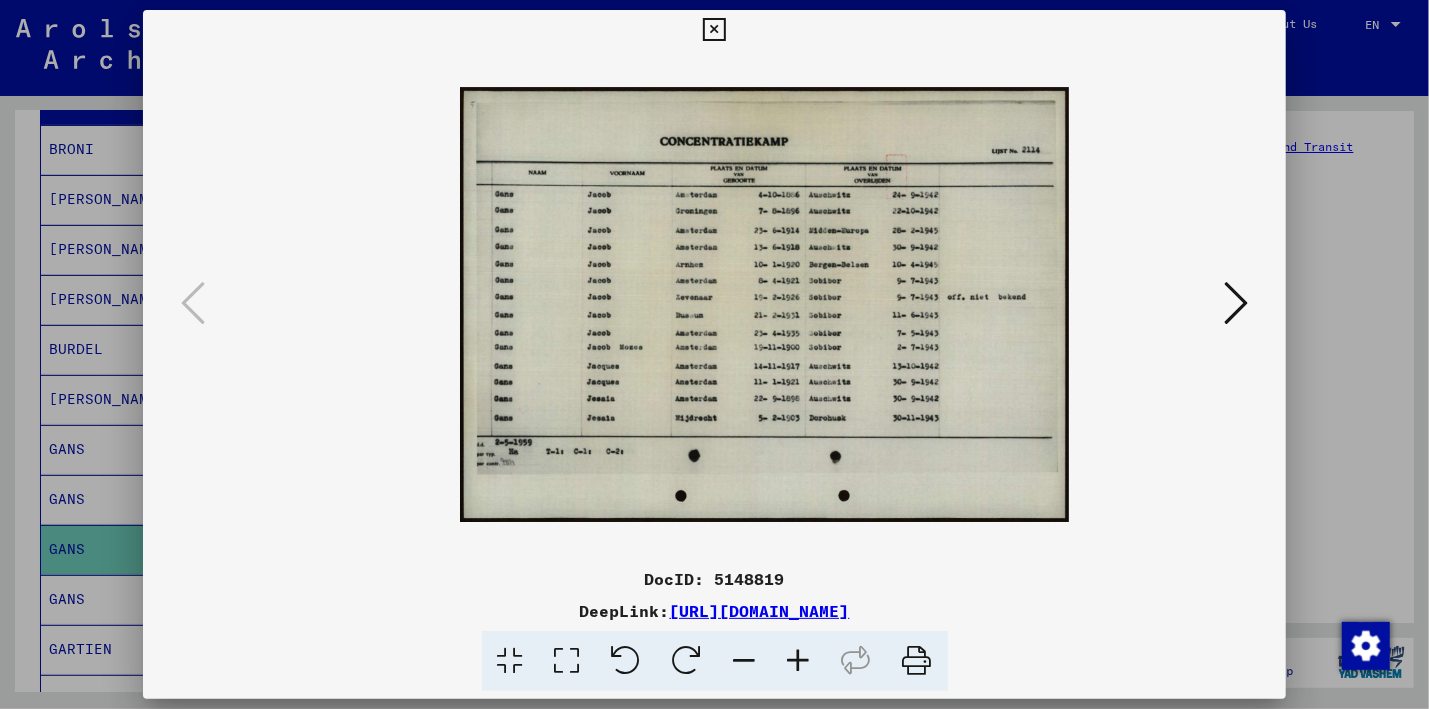 click at bounding box center [799, 661] 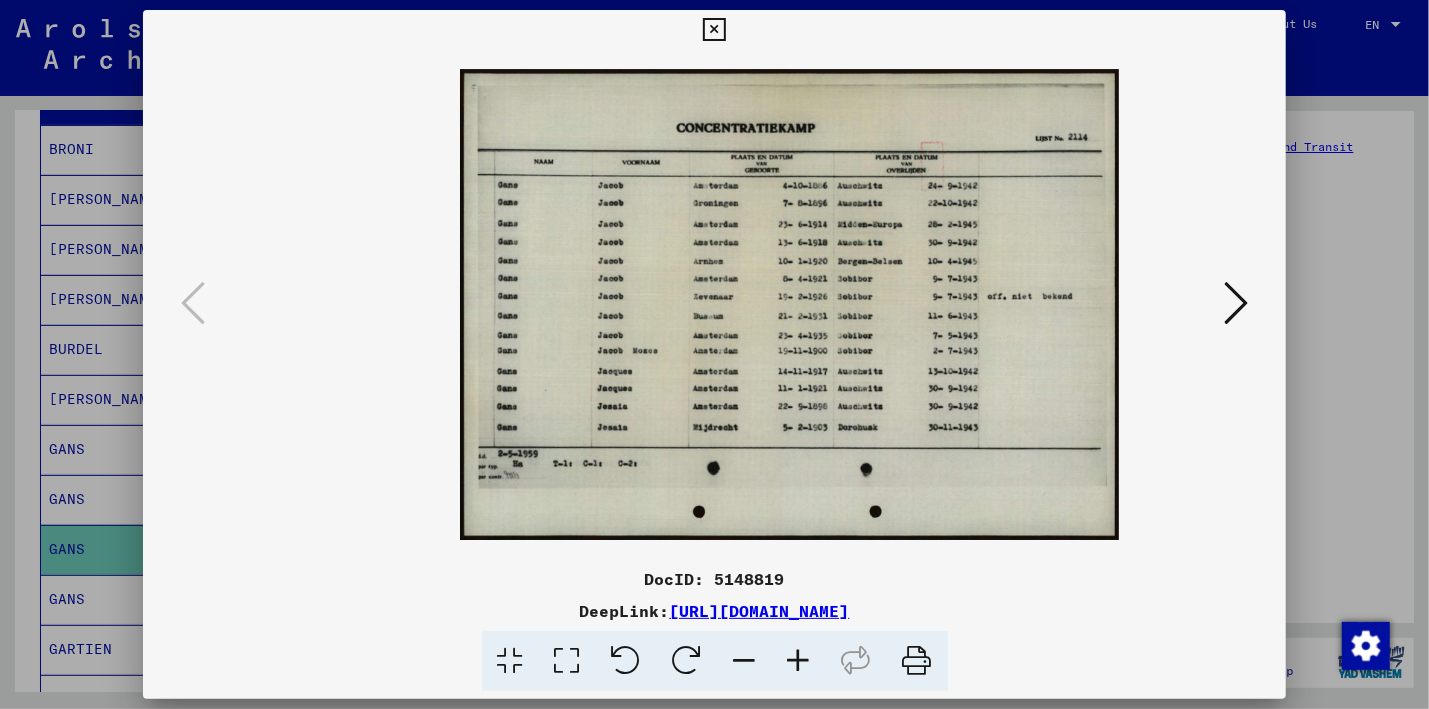 click at bounding box center [799, 661] 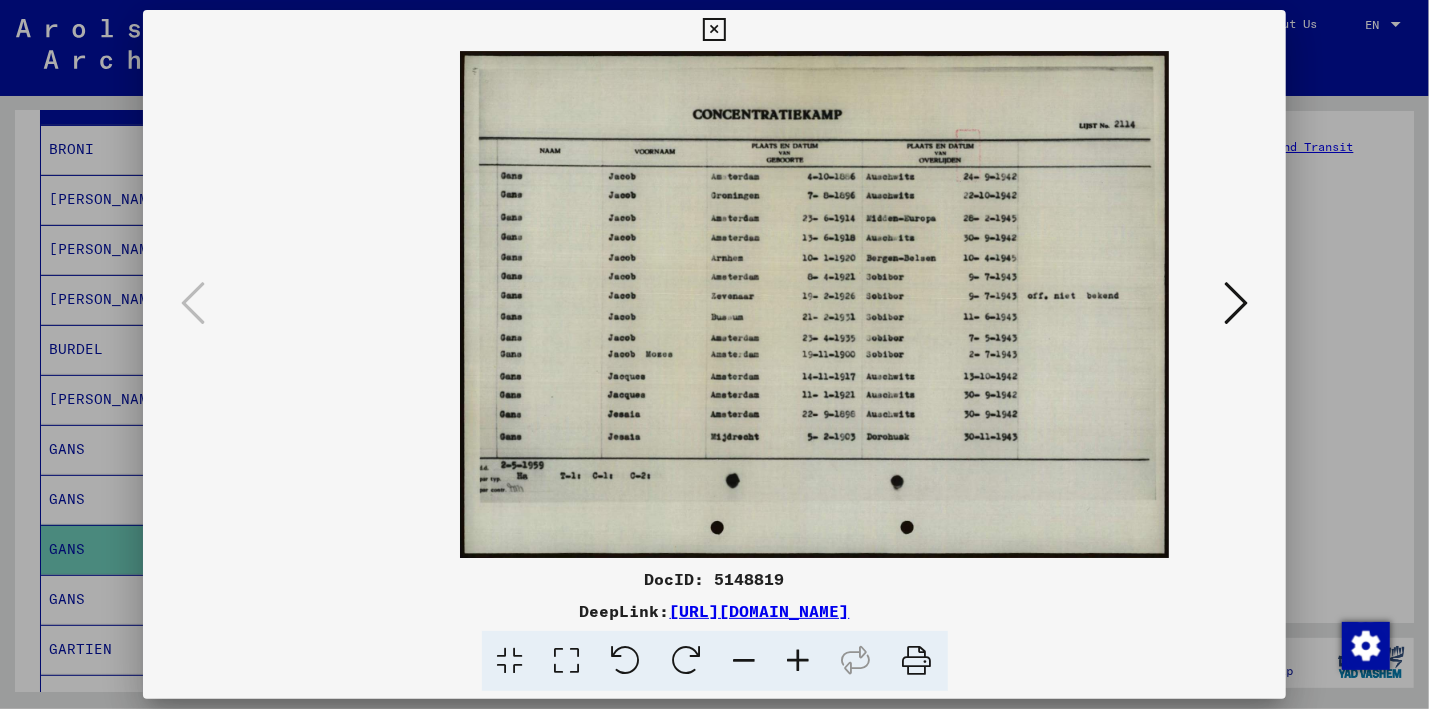 click at bounding box center (799, 661) 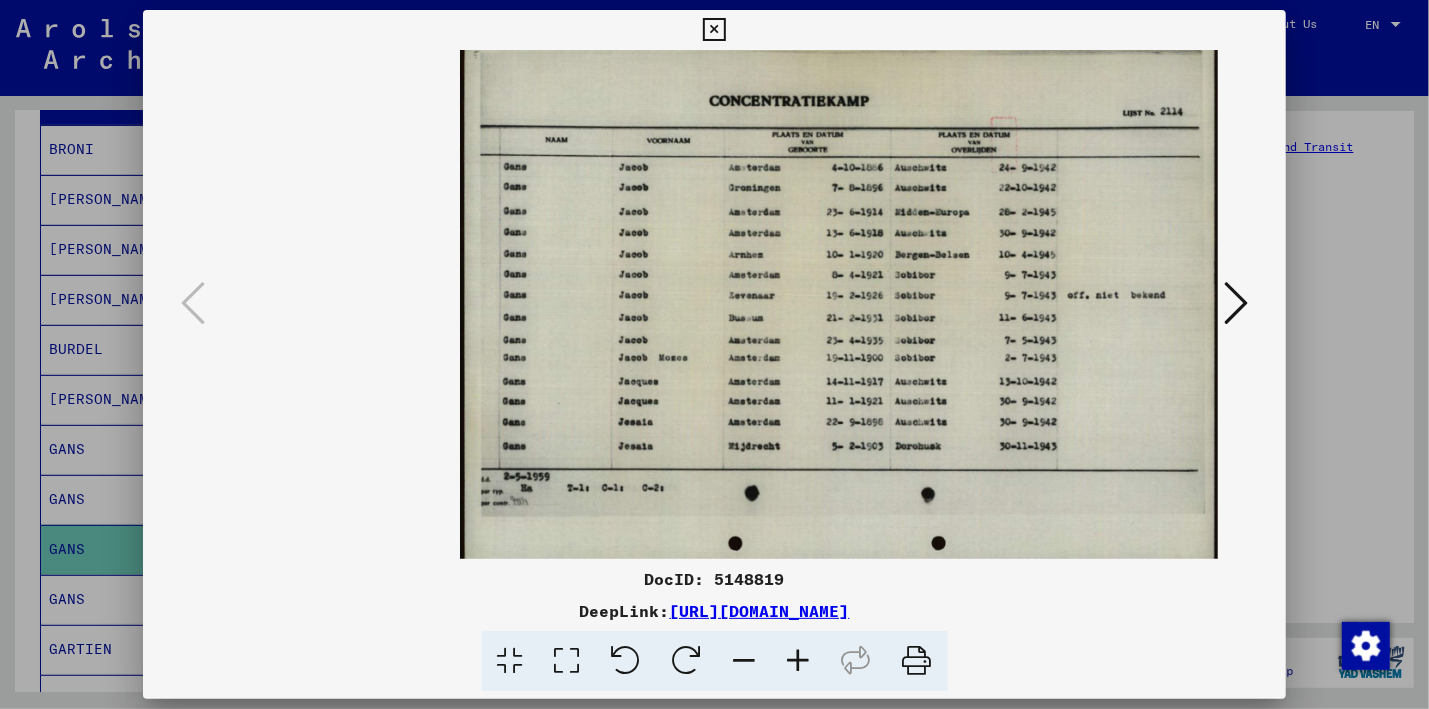 click at bounding box center (799, 661) 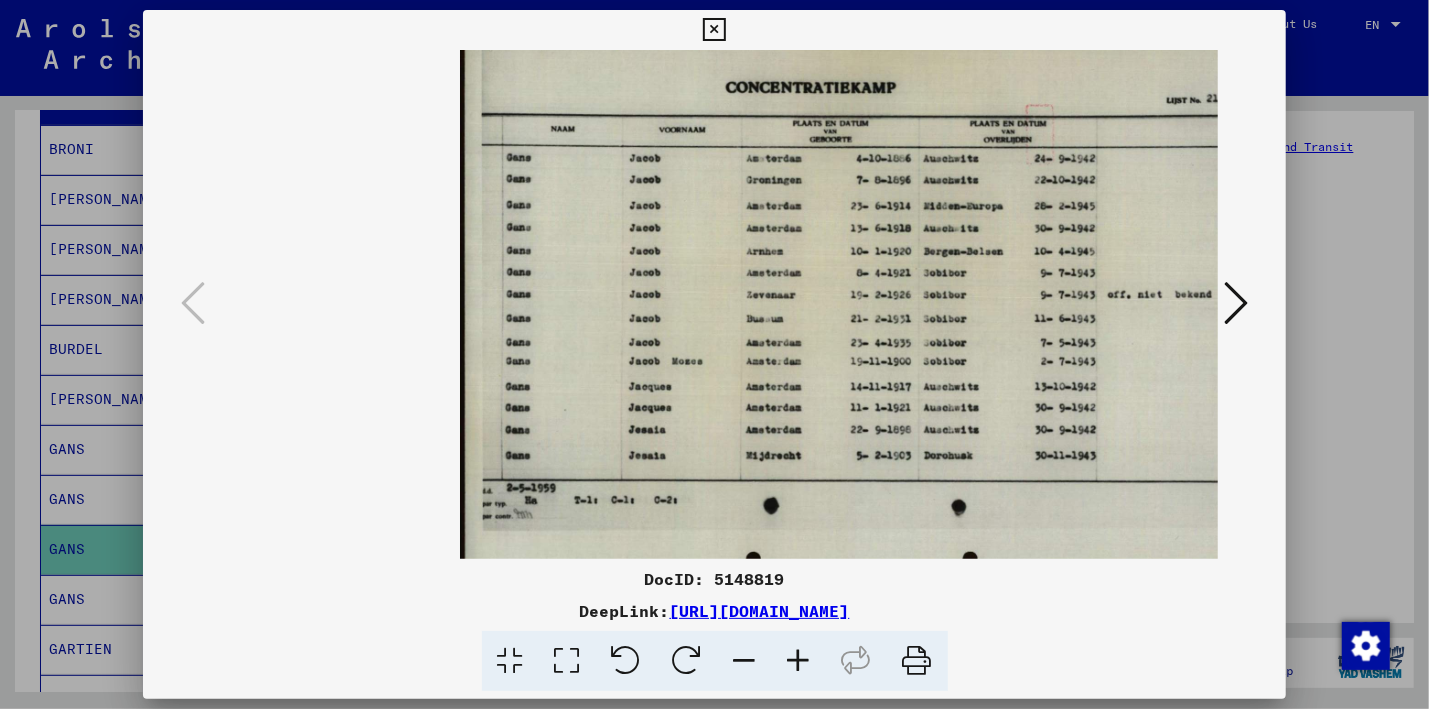 click at bounding box center (799, 661) 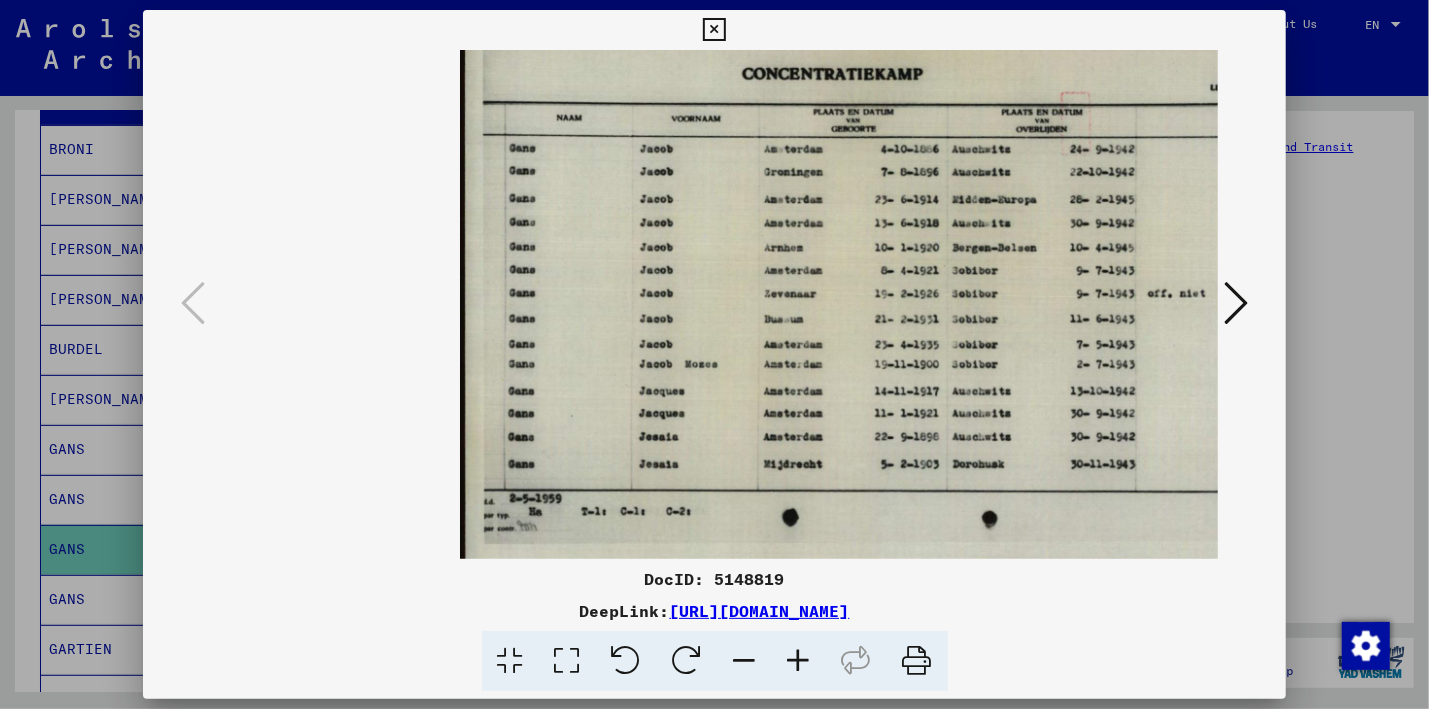 click at bounding box center (799, 661) 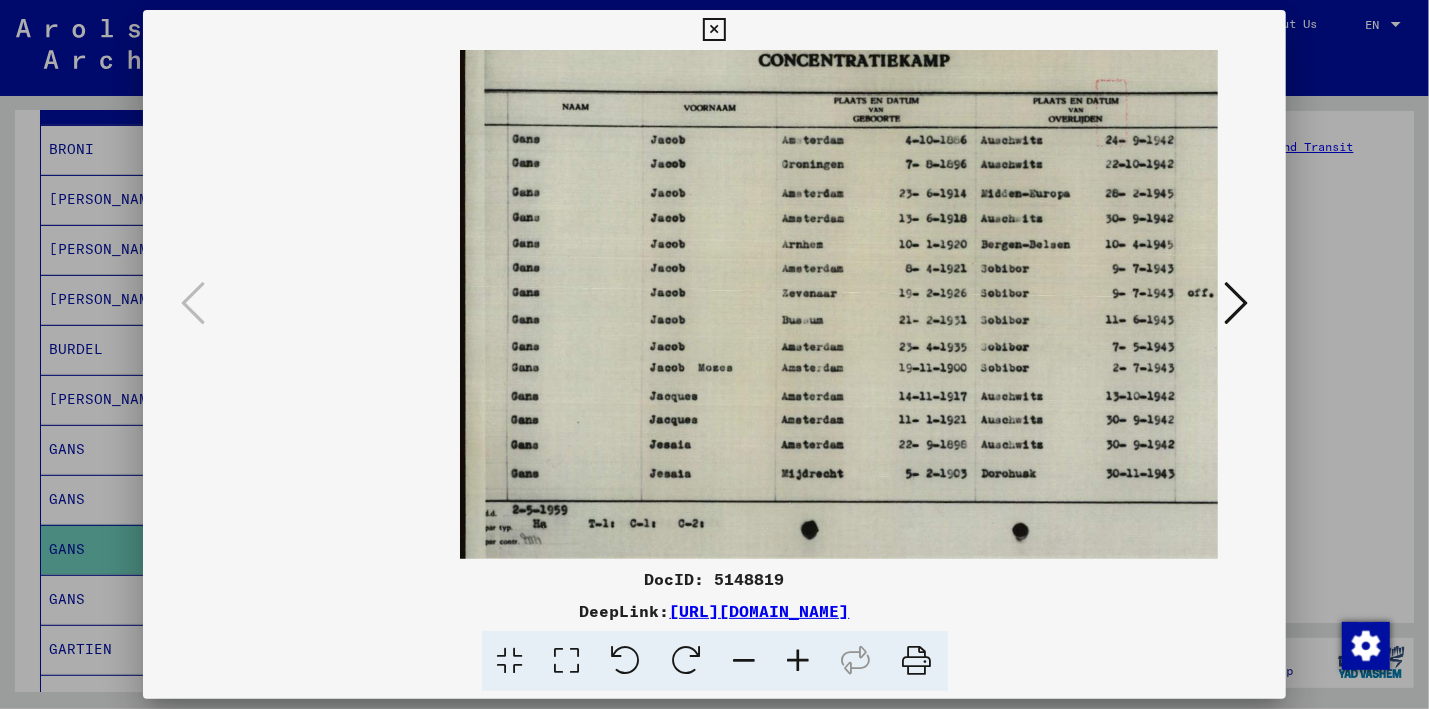 click at bounding box center [799, 661] 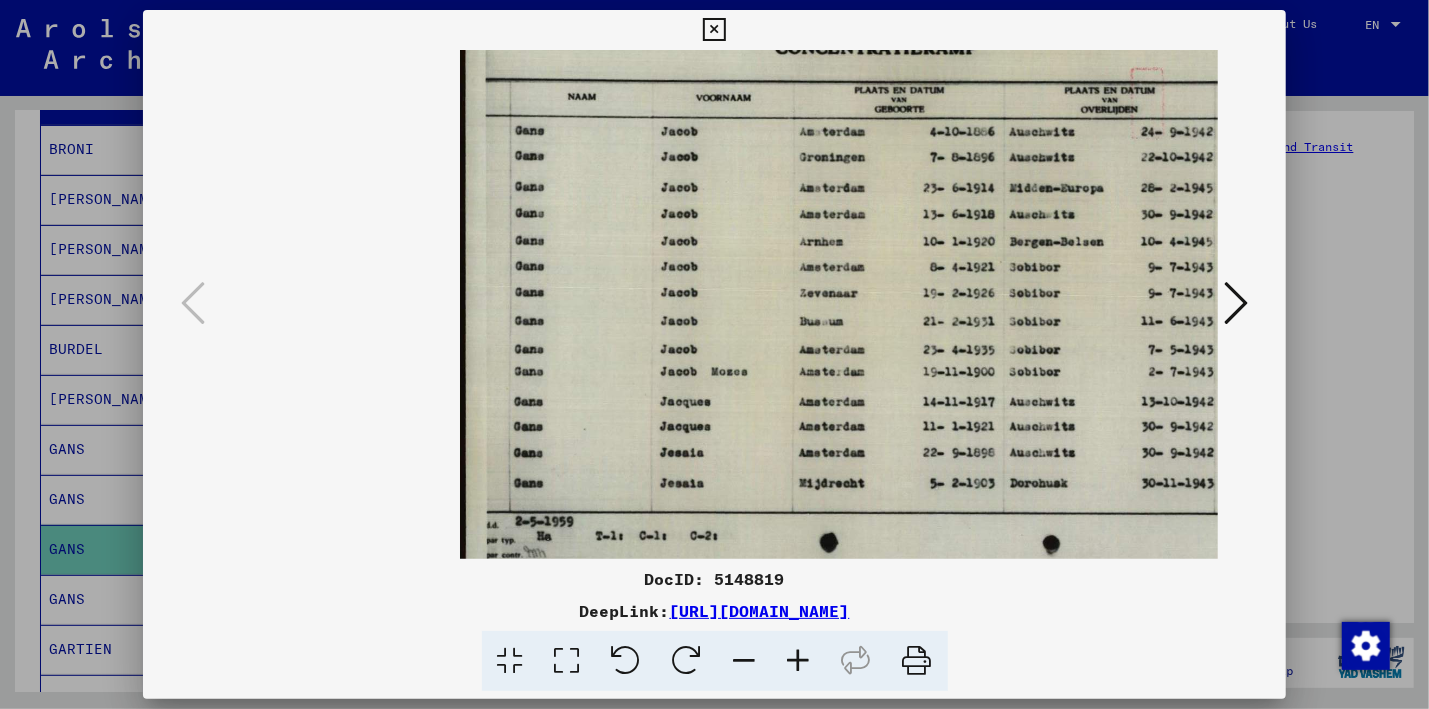 click at bounding box center (799, 661) 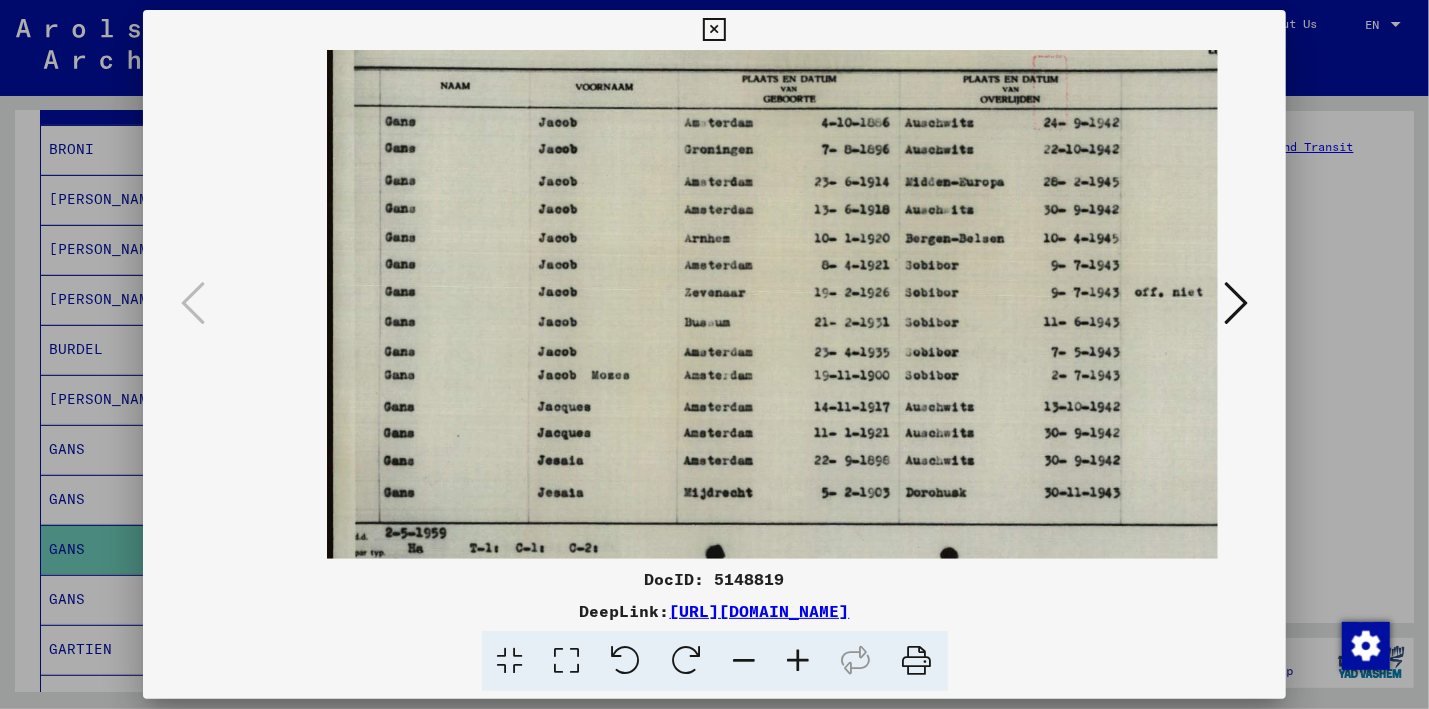 scroll, scrollTop: 0, scrollLeft: 134, axis: horizontal 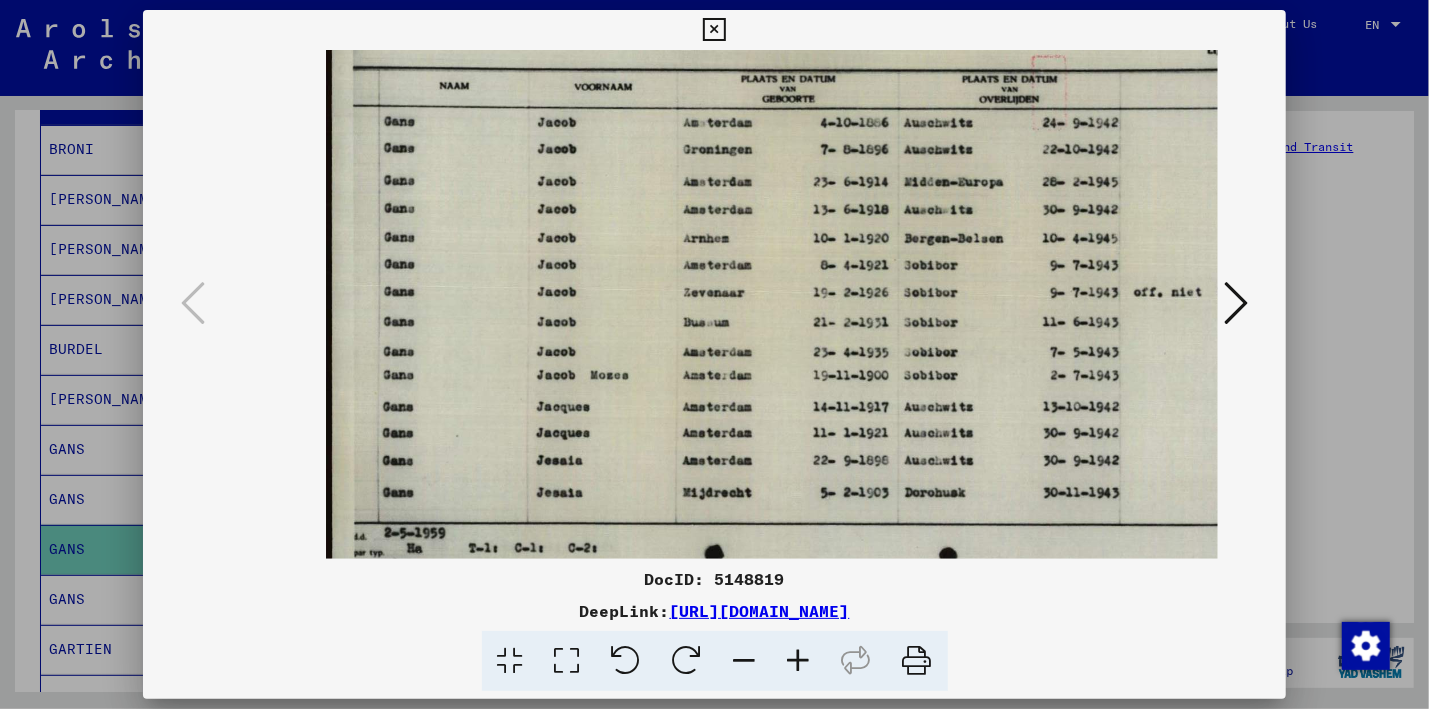 click at bounding box center [830, 303] 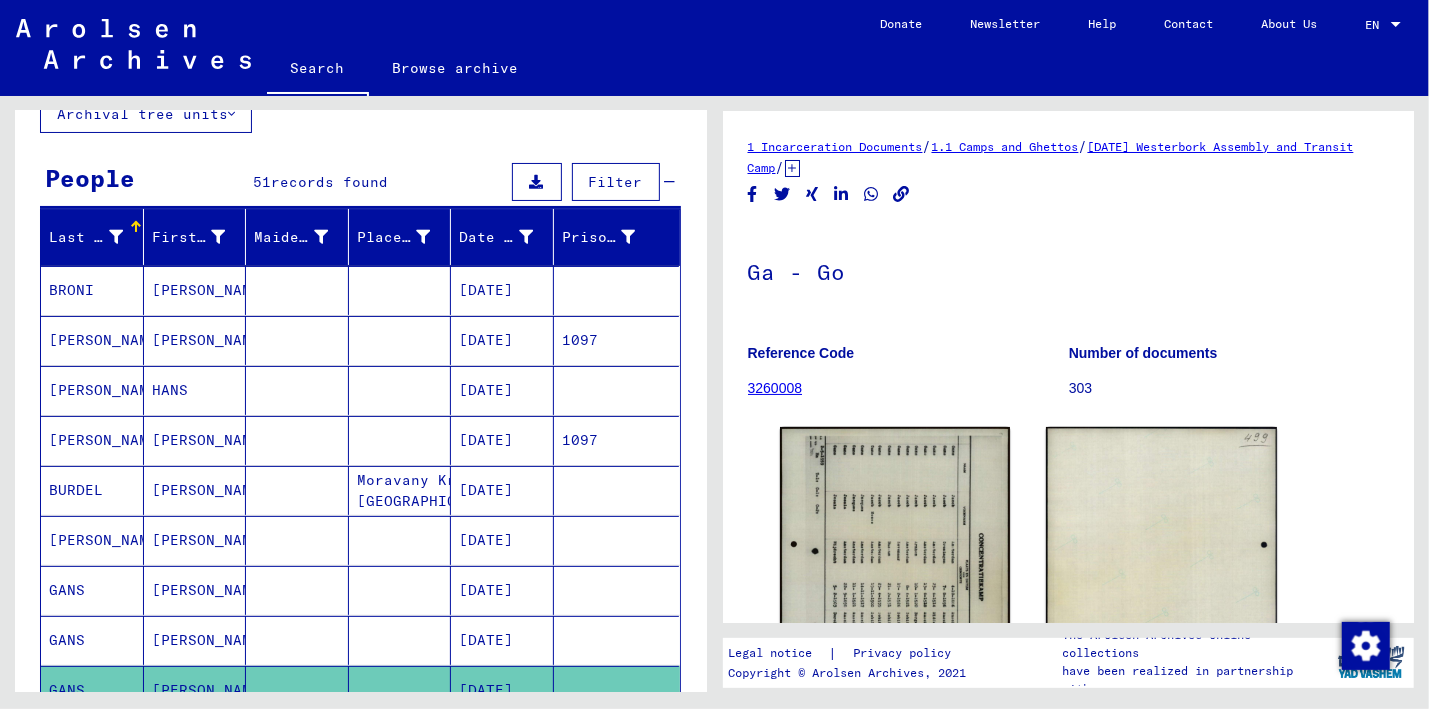 scroll, scrollTop: 0, scrollLeft: 0, axis: both 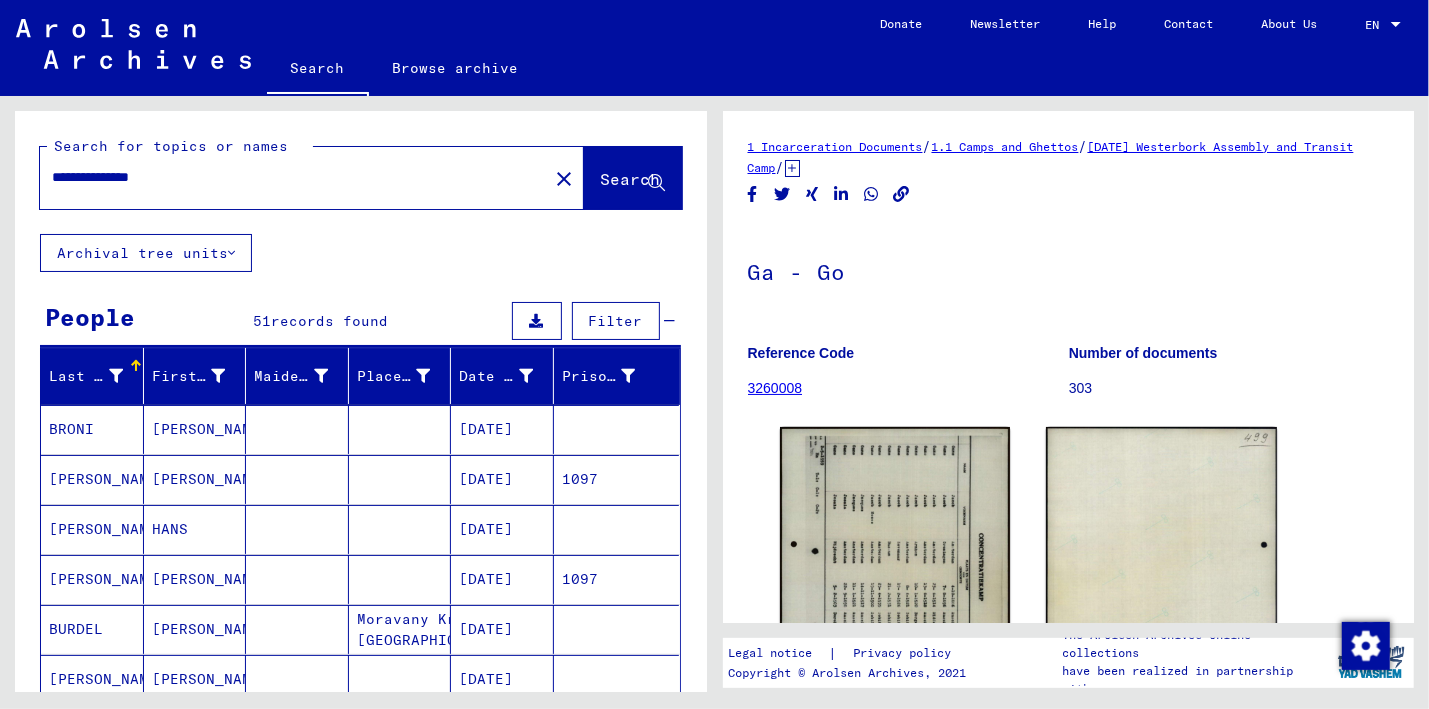 click on "**********" at bounding box center (294, 177) 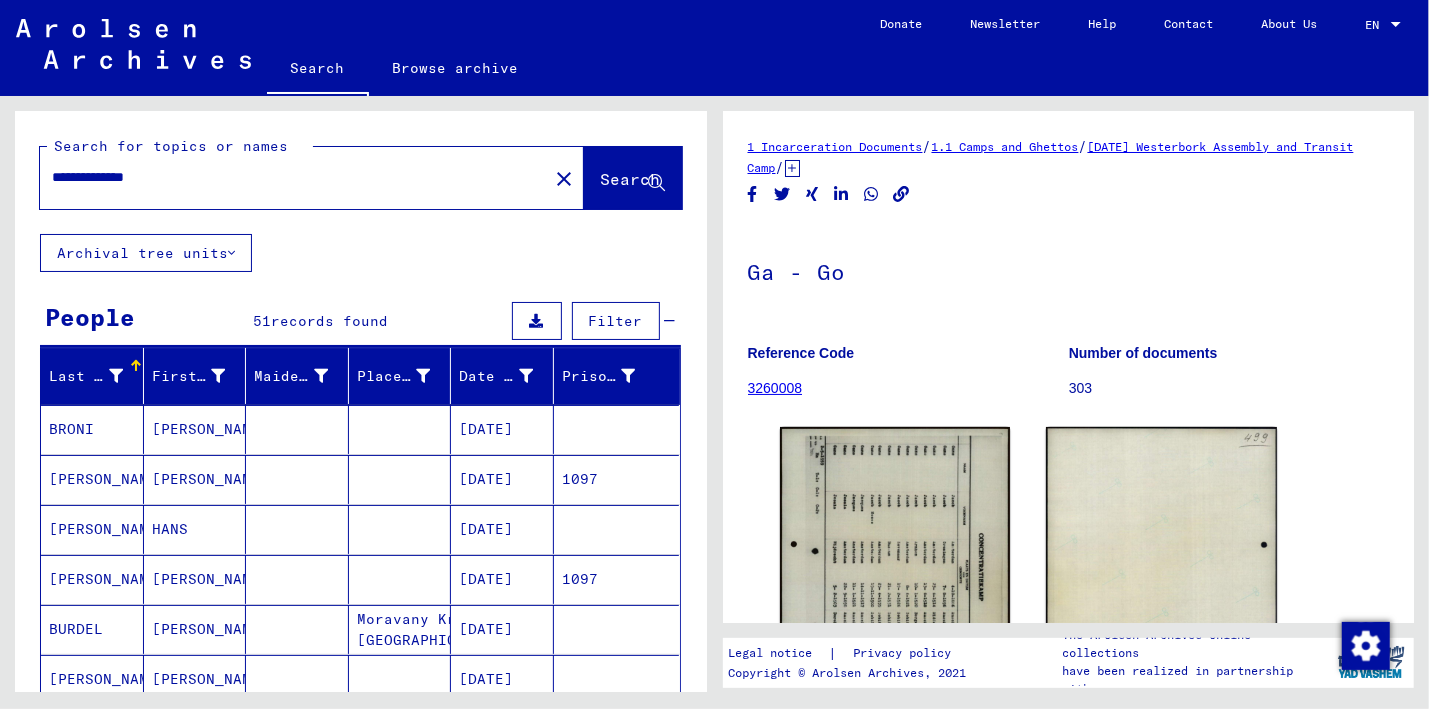 type on "**********" 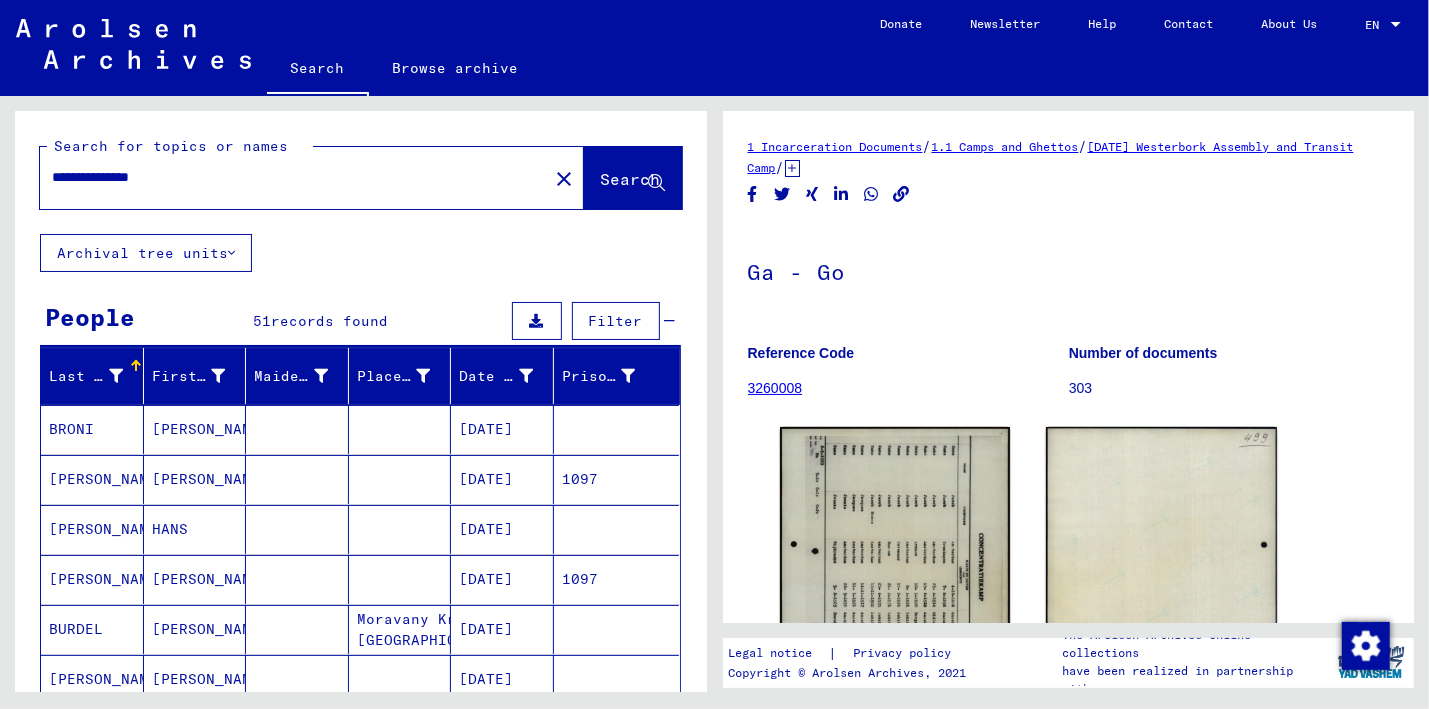 type on "**********" 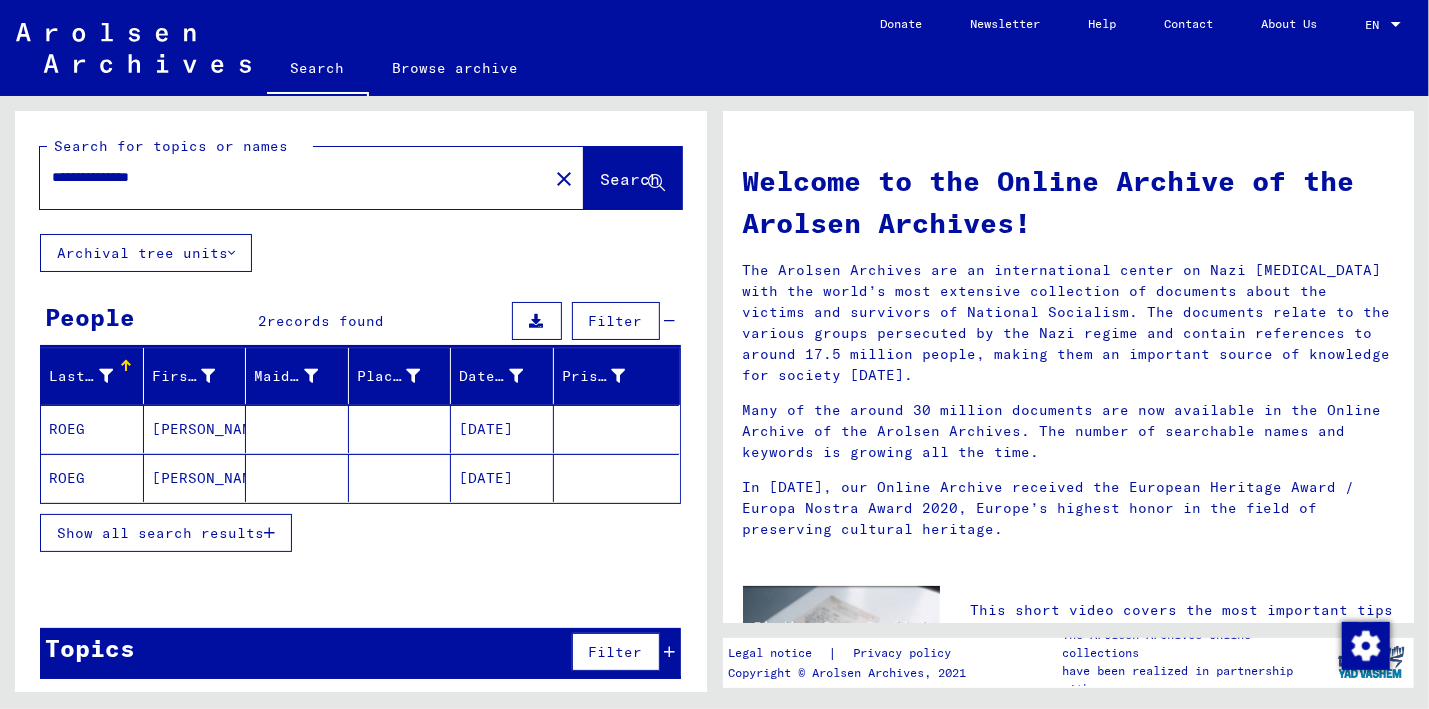click on "ROEG" 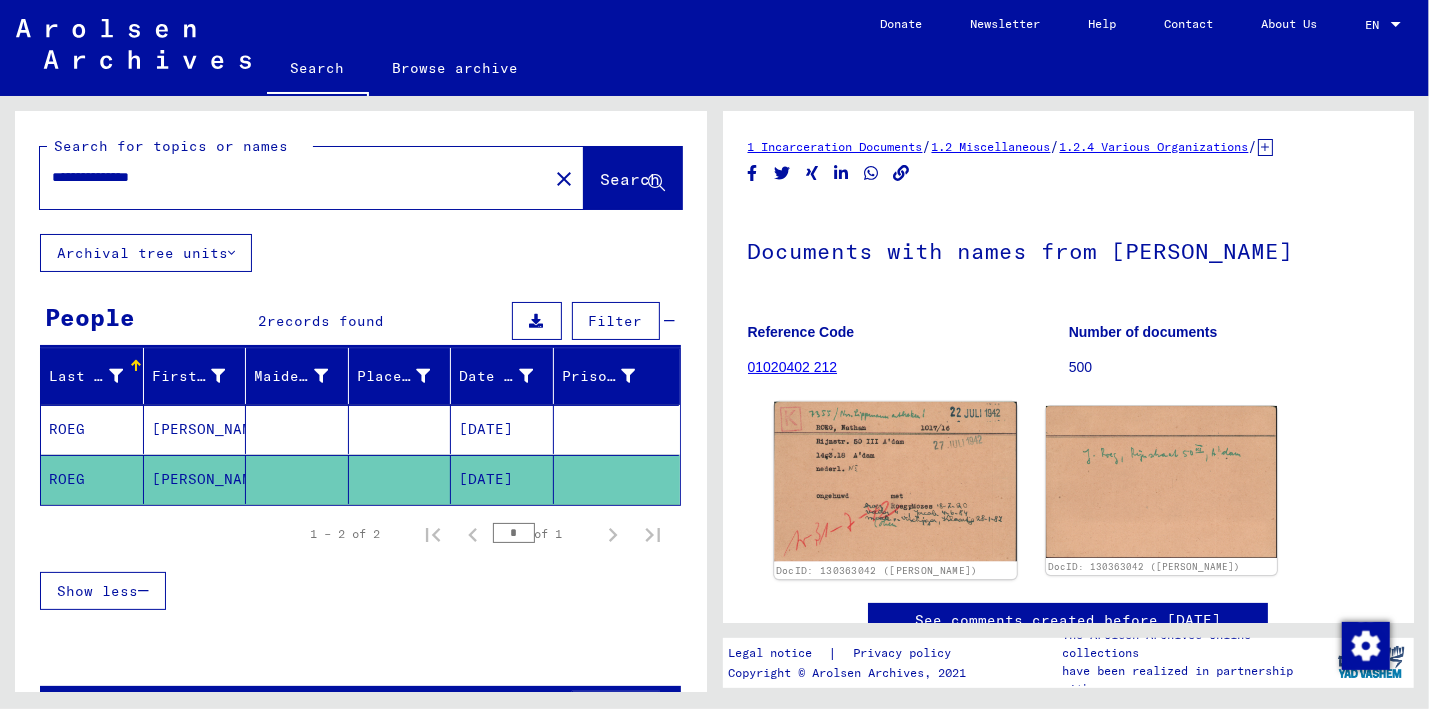 click 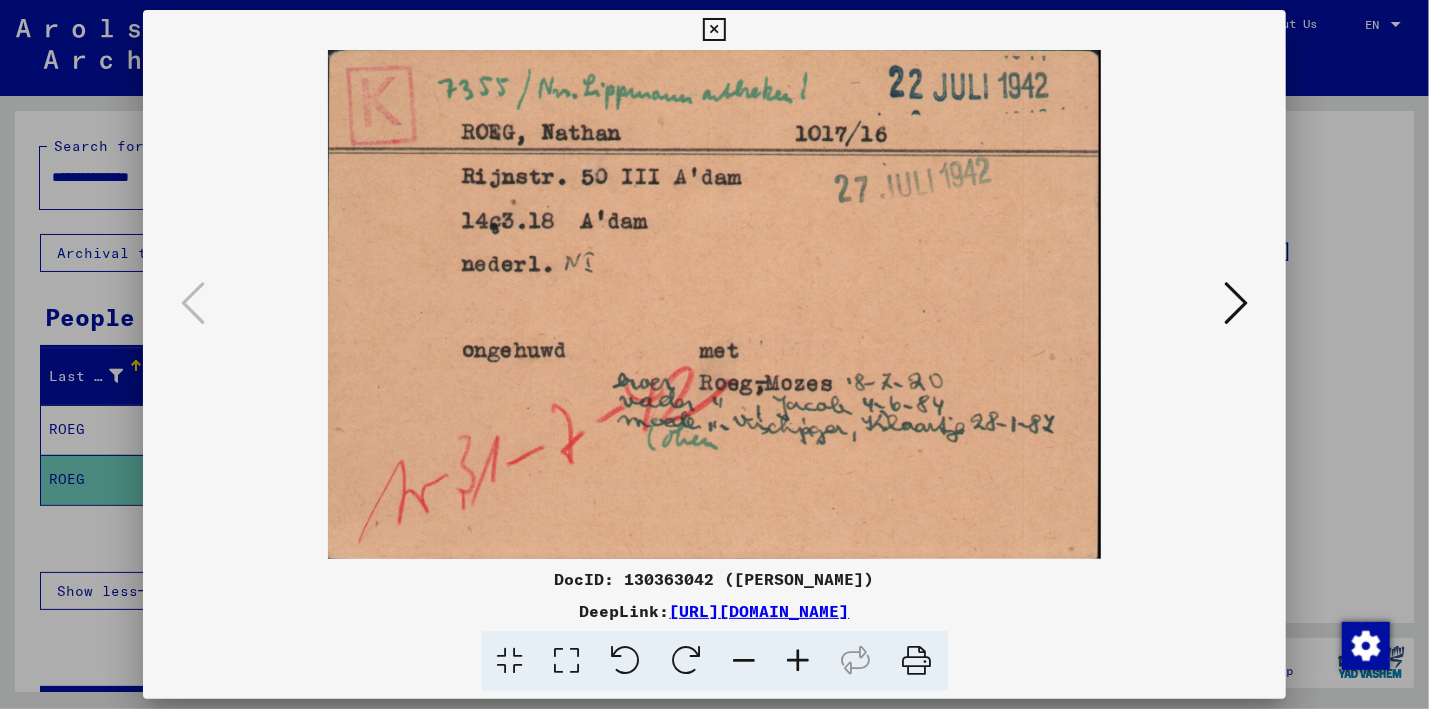 click at bounding box center [714, 354] 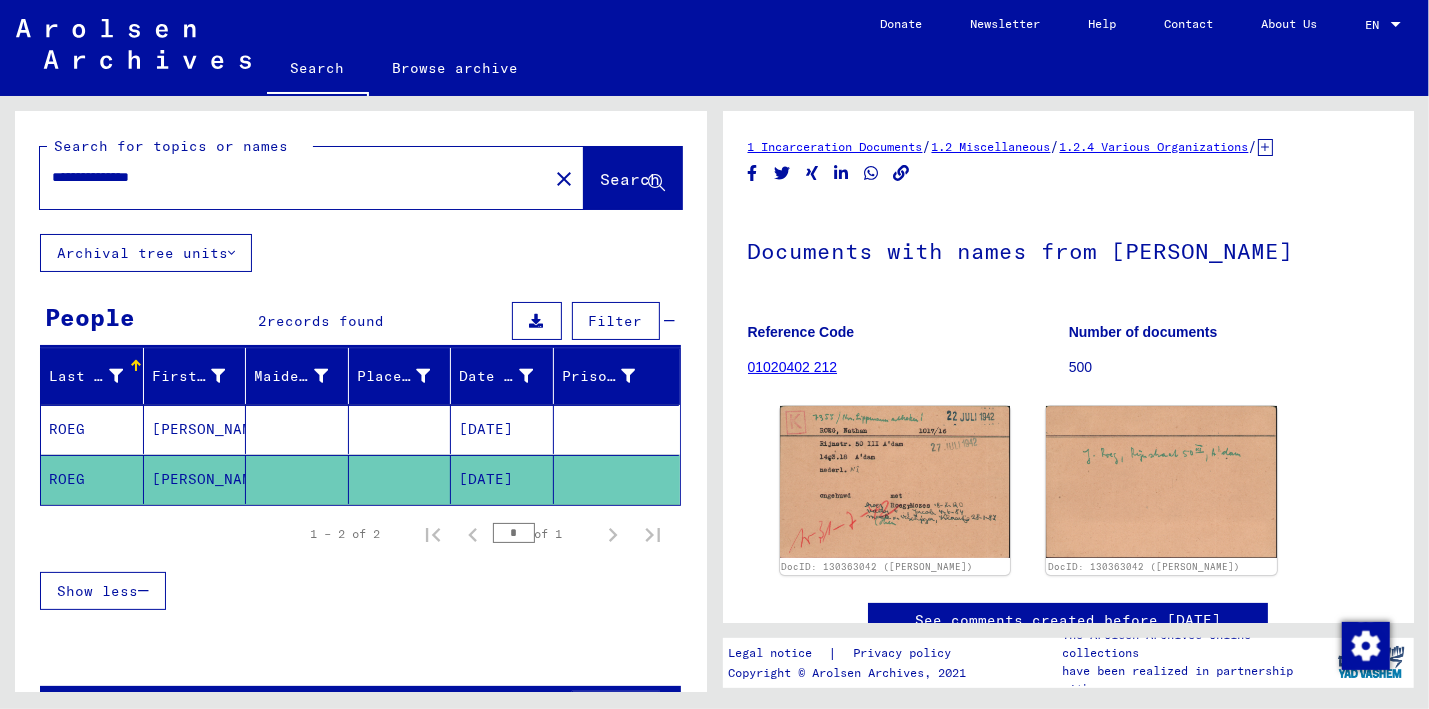 click on "ROEG" at bounding box center (92, 479) 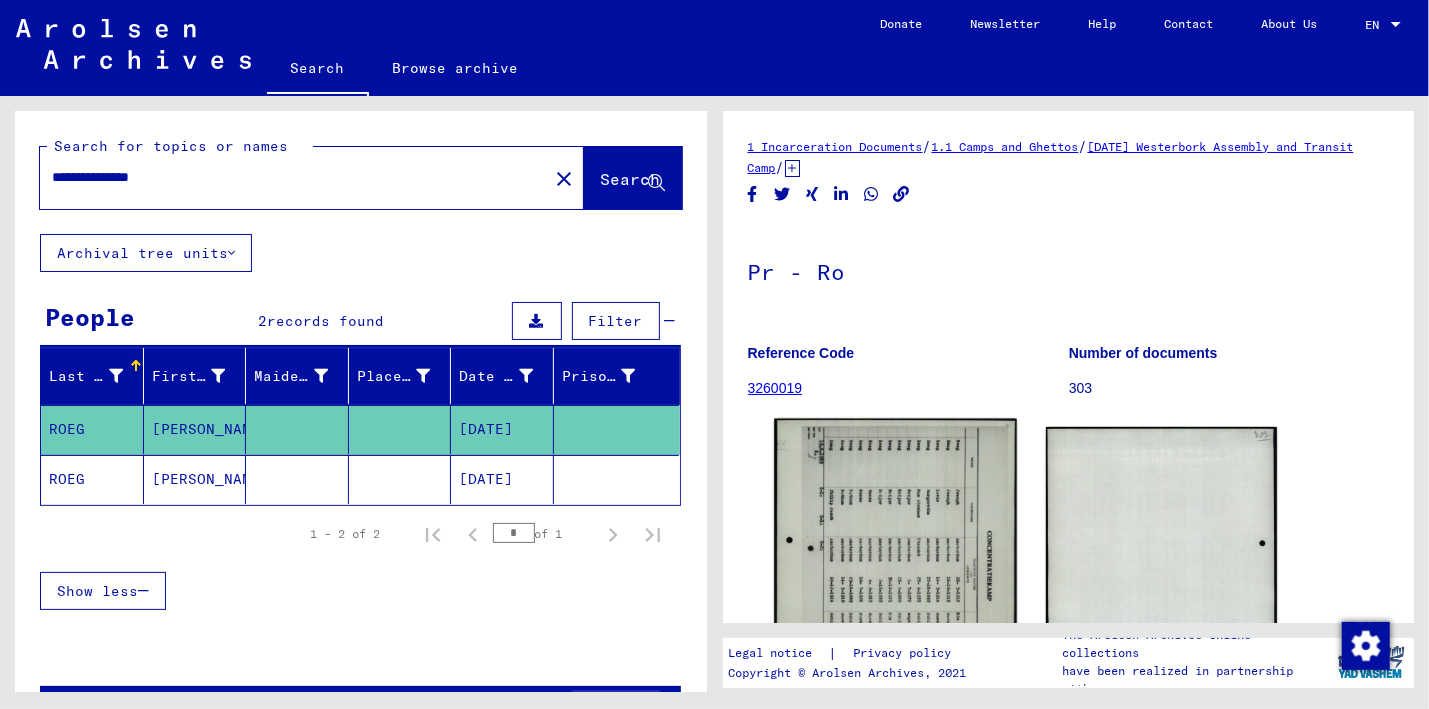 click 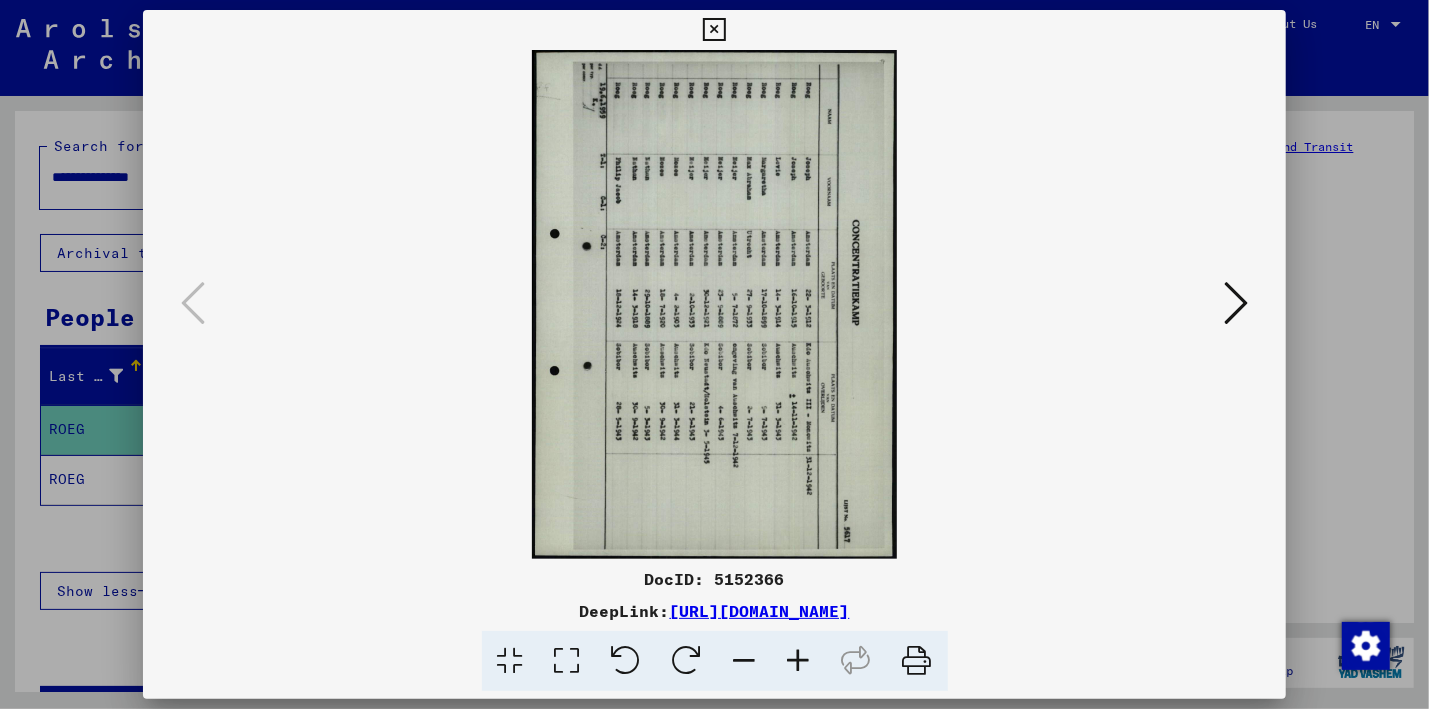click at bounding box center [626, 661] 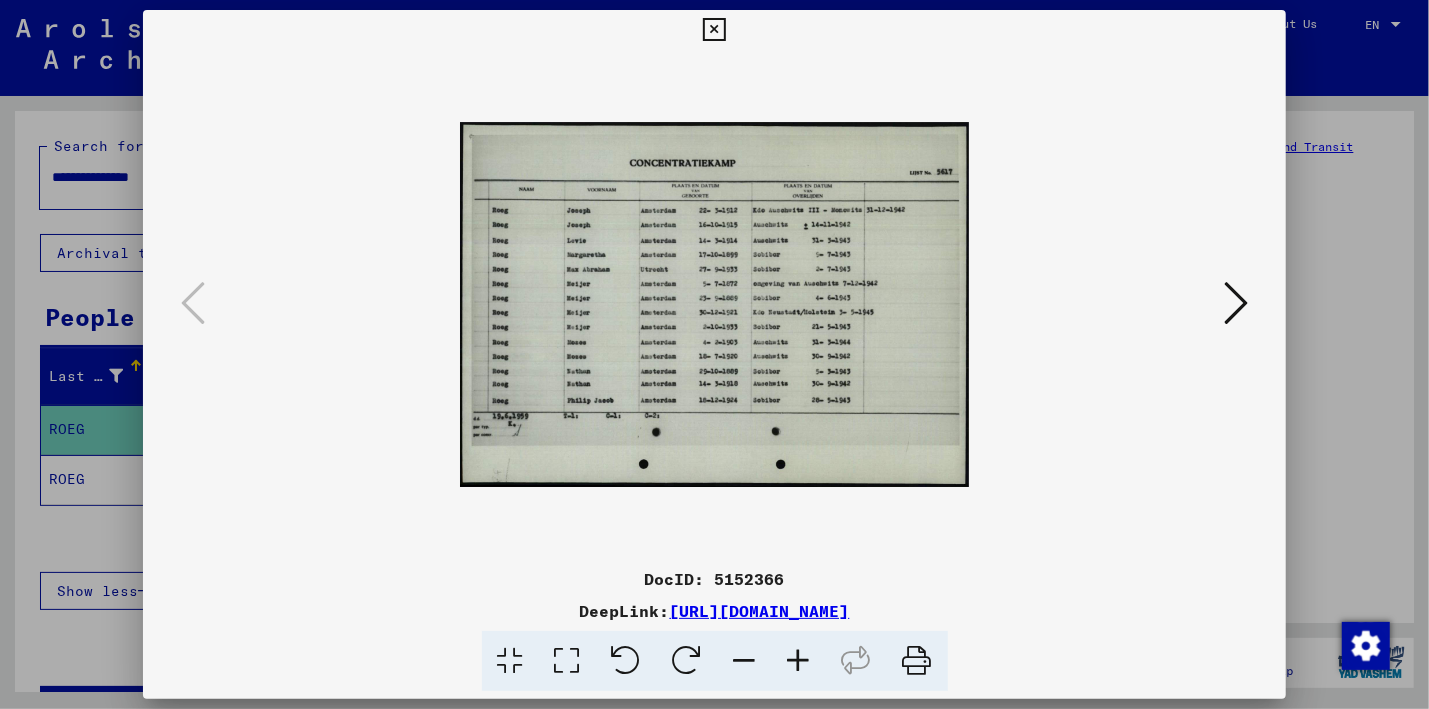 click at bounding box center [799, 661] 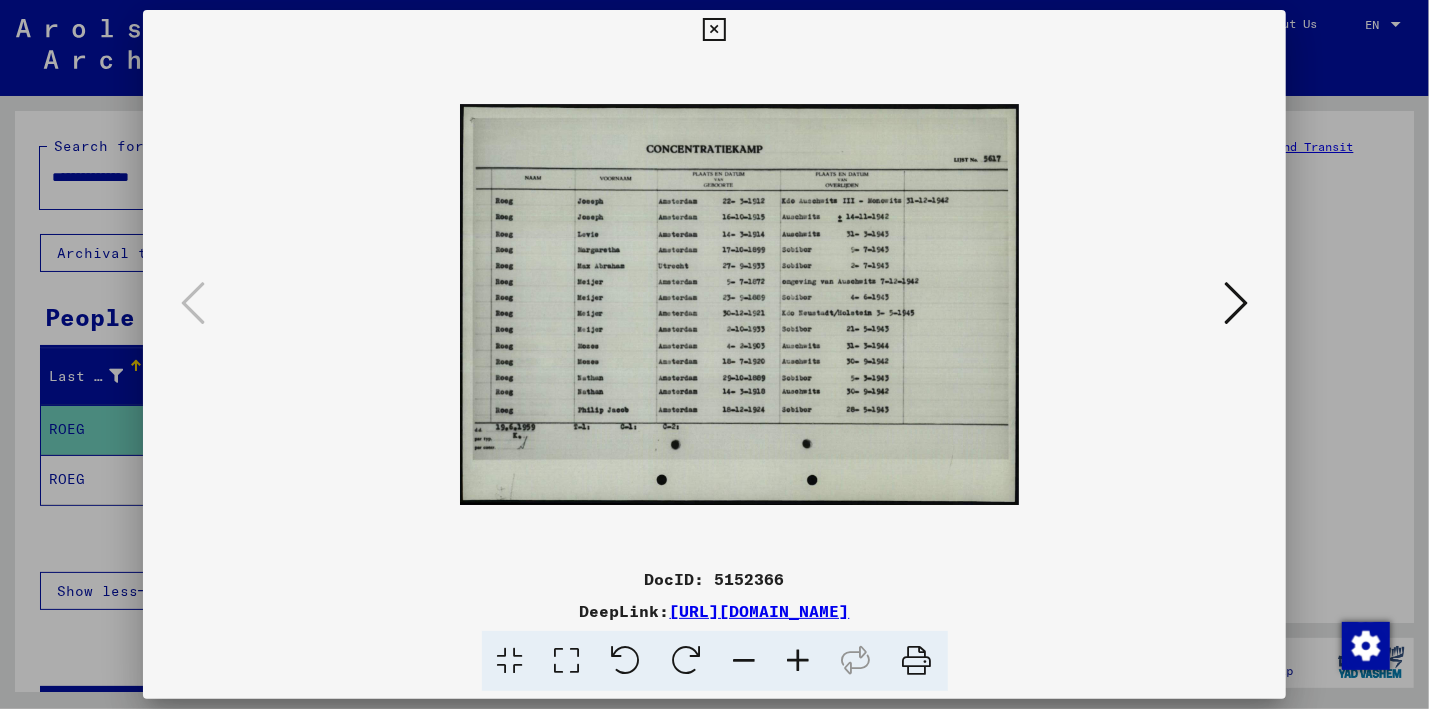 click at bounding box center (799, 661) 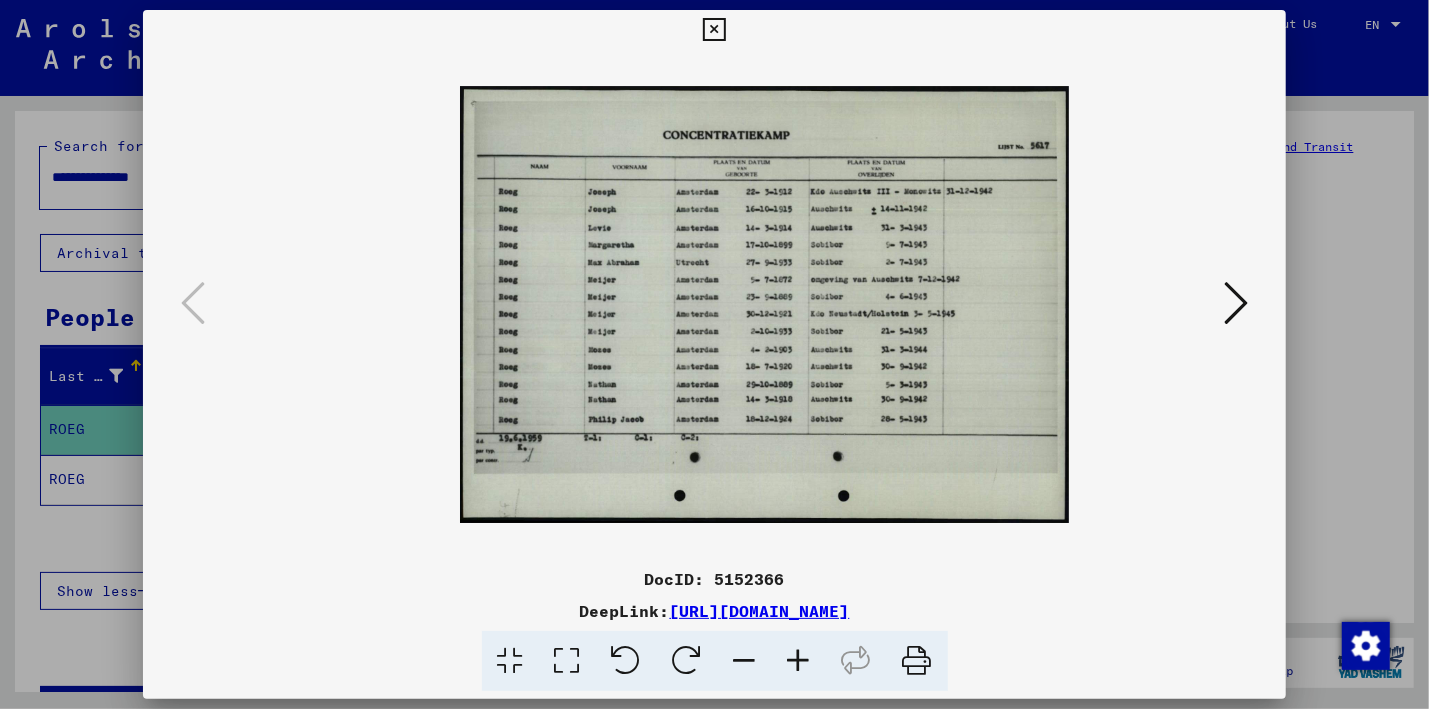 click at bounding box center [799, 661] 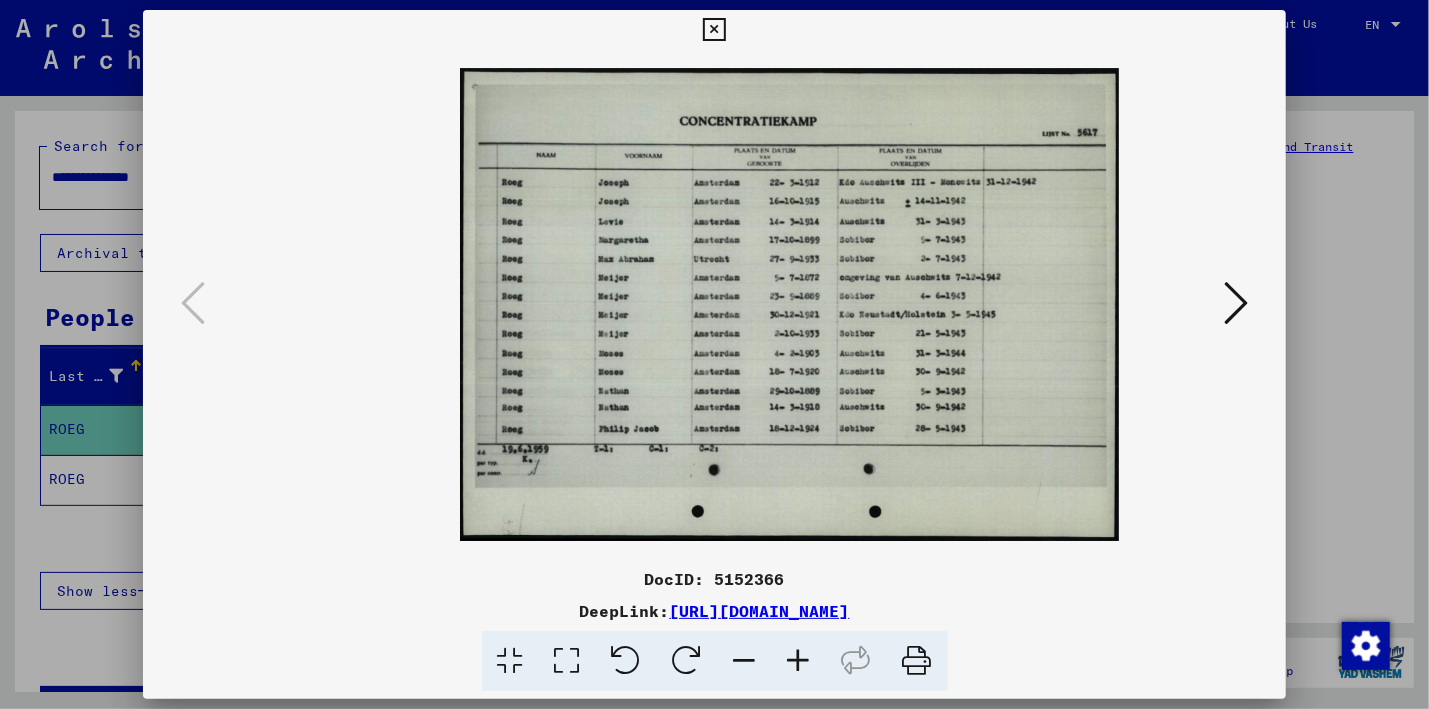 click at bounding box center [799, 661] 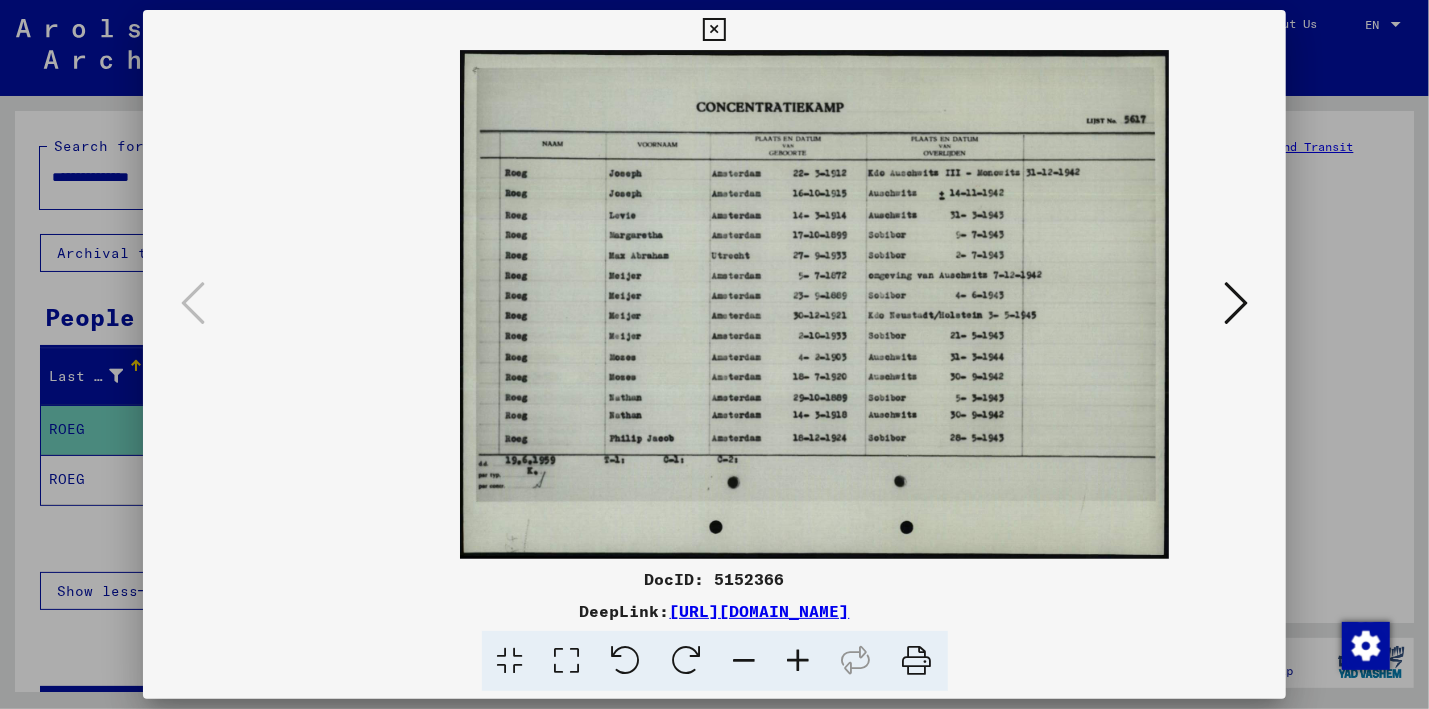 click at bounding box center (799, 661) 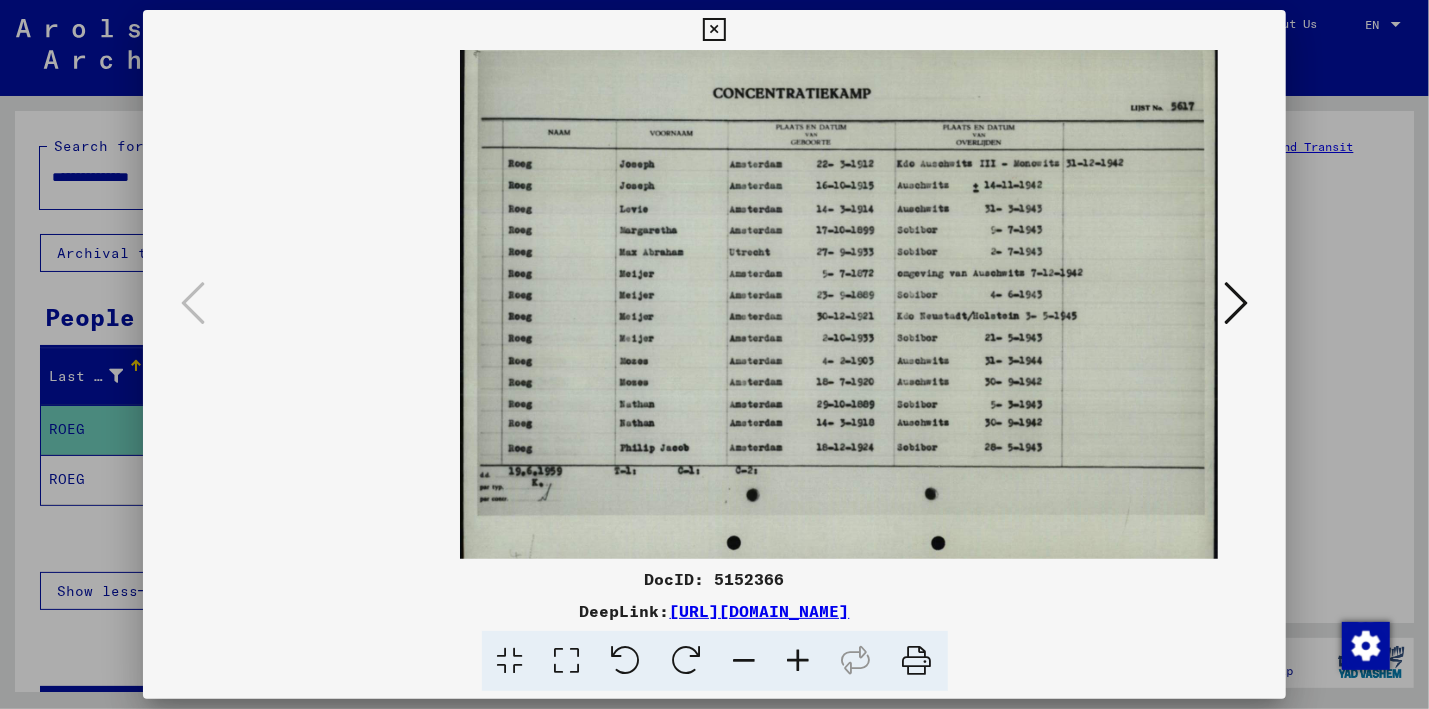 click at bounding box center [714, 30] 